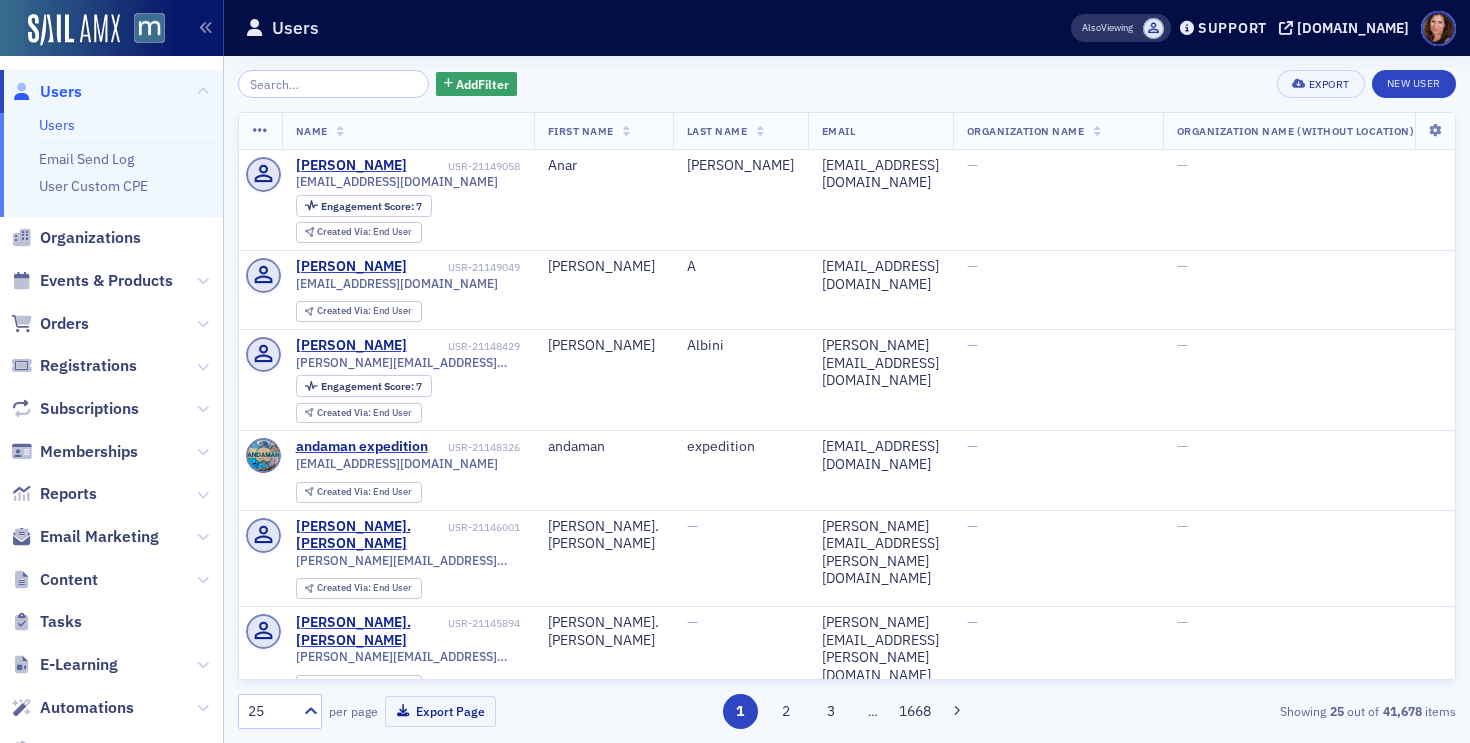 scroll, scrollTop: 0, scrollLeft: 0, axis: both 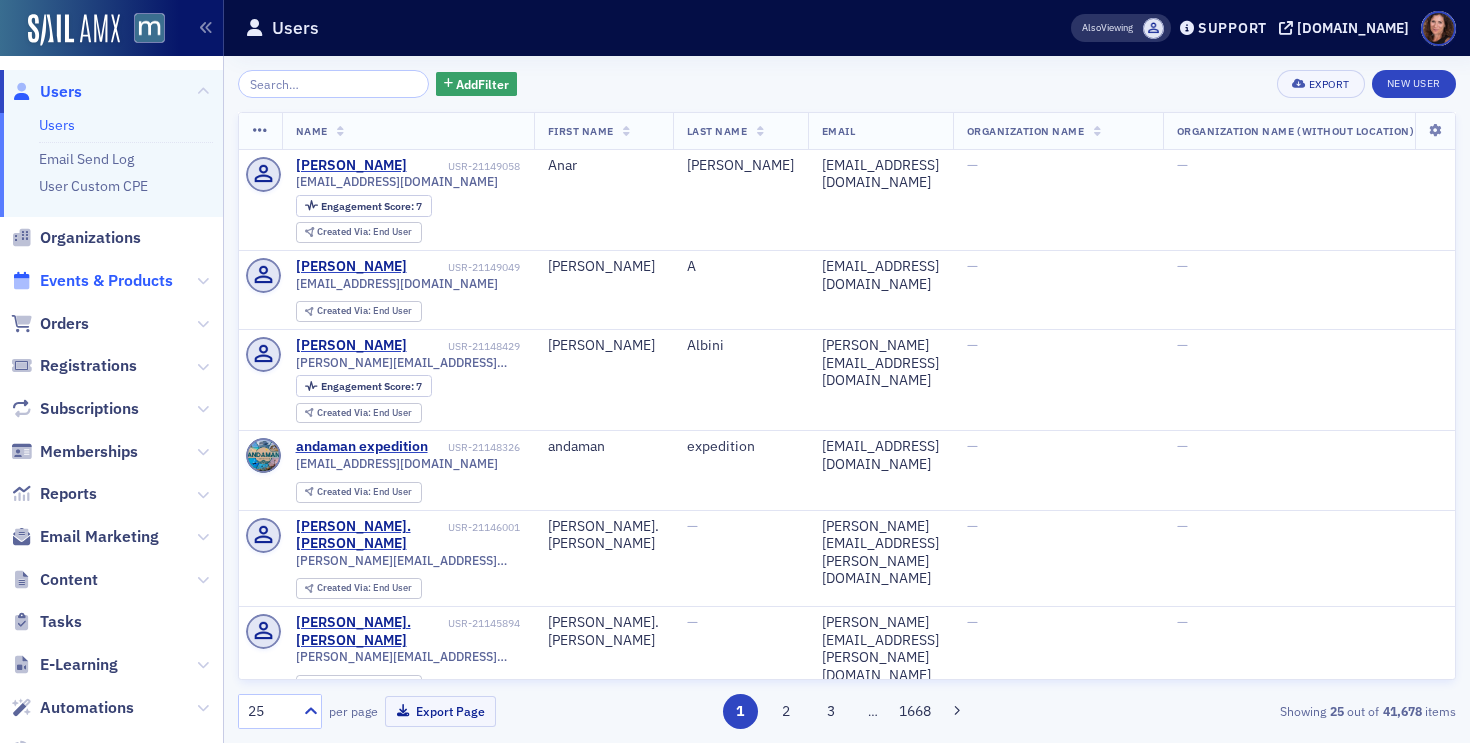 click on "Events & Products" 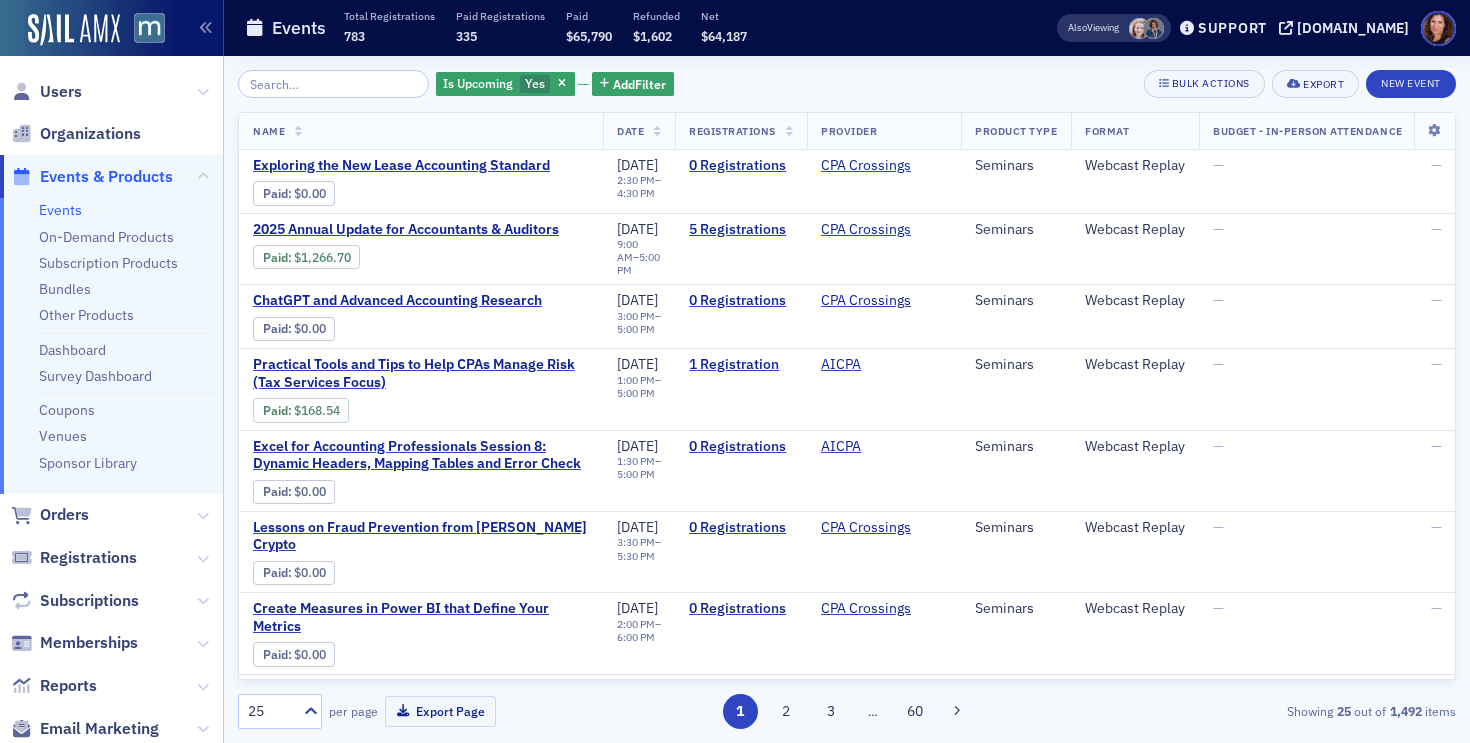 click on "Is Upcoming Yes Add  Filter Bulk Actions Export New Event Name   Date   Registrations   Provider   Product Type   Format   Budget - In-Person Attendance   Budget - Online Attendance   Exploring the New Lease Accounting Standard Paid :  $0.00 EVT-20890550 Event  Page [DATE] 2:30 PM  –  4:30 PM 0   Registrations CPA Crossings Seminars Webcast Replay — — 2025 Annual Update for Accountants & Auditors Paid :  $1,266.70 EVT-20890380 Event  Page [DATE] 9:00 AM  –  5:00 PM 5   Registrations CPA Crossings Seminars Webcast Replay — — ChatGPT and Advanced Accounting Research Paid :  $0.00 EVT-20890563 Event  Page [DATE] 3:00 PM  –  5:00 PM 0   Registrations CPA Crossings Seminars Webcast Replay — — Practical Tools and Tips to Help CPAs Manage Risk (Tax Services Focus) Paid :  $168.54 EVT-20922338 Event  Page [DATE] 1:00 PM  –  5:00 PM 1   Registration AICPA Seminars Webcast Replay — — Excel for Accounting Professionals Session 8: Dynamic Headers, Mapping Tables and Error Check Paid :" 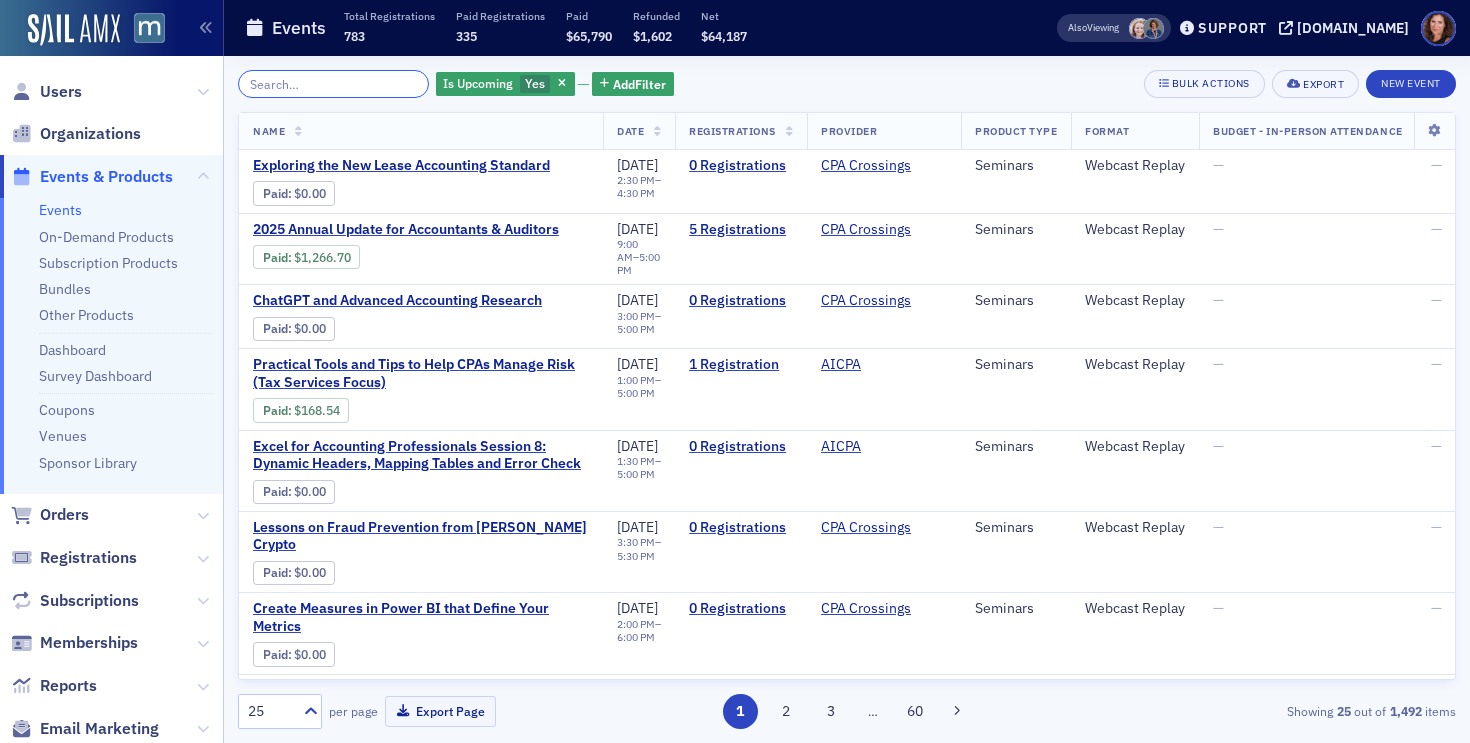 click 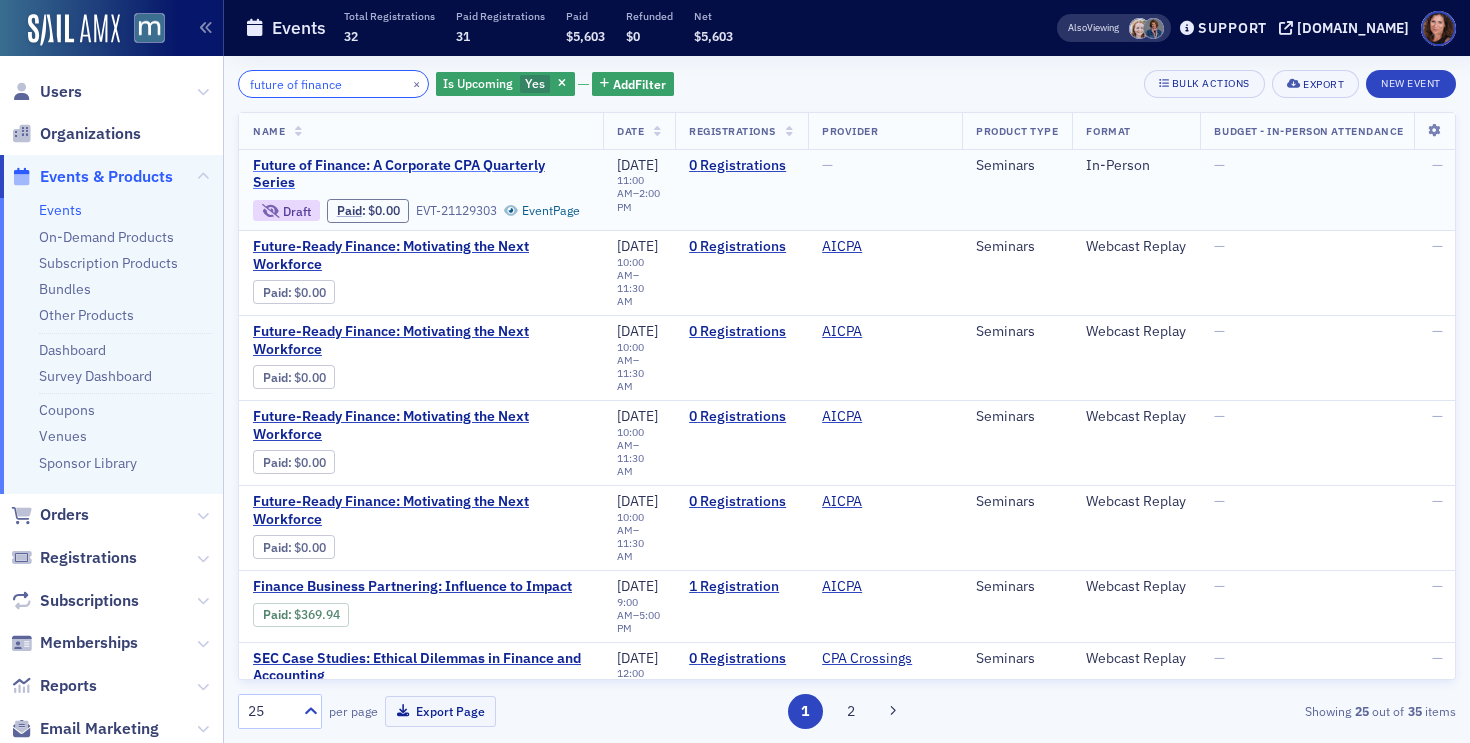 type on "future of finance" 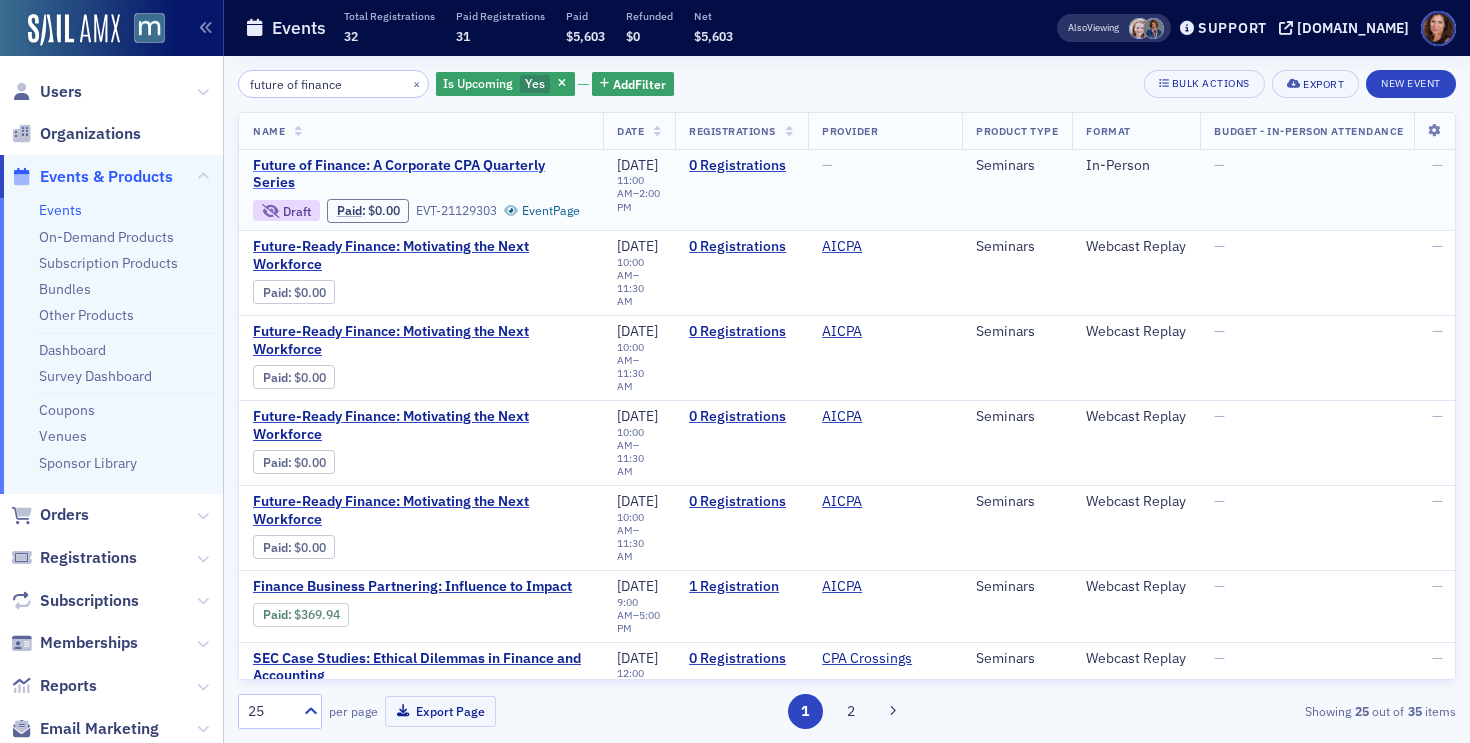 click on "Future of Finance: A Corporate CPA Quarterly Series" 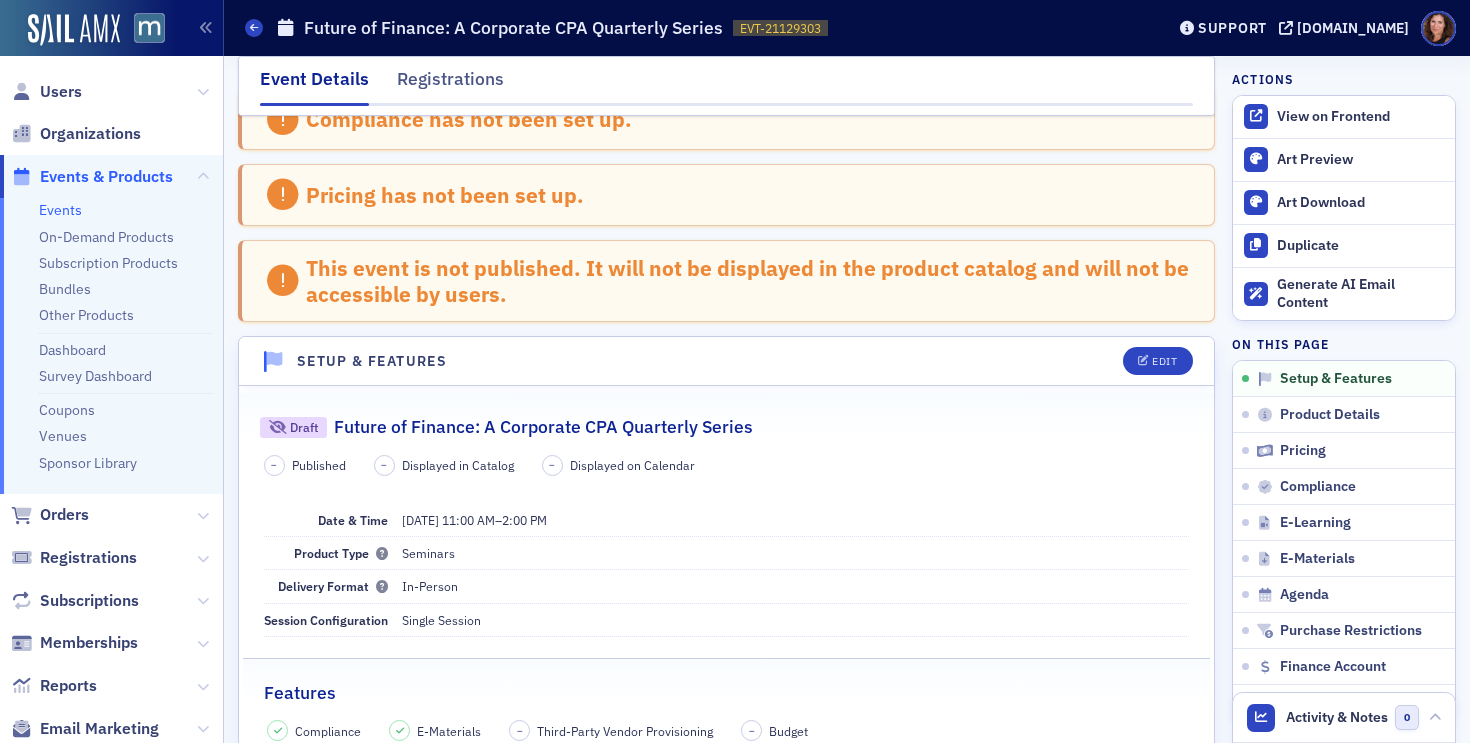scroll, scrollTop: 65, scrollLeft: 0, axis: vertical 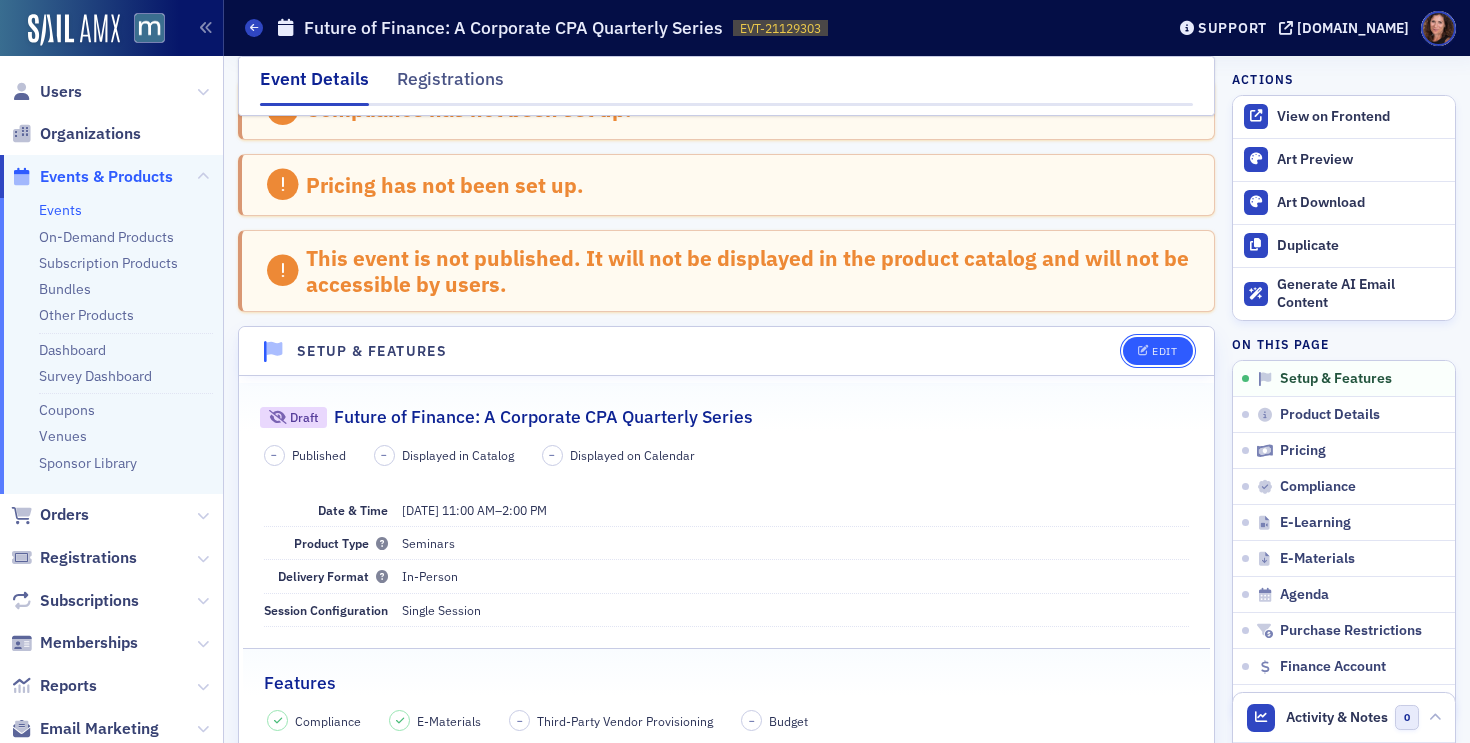 click on "Edit" 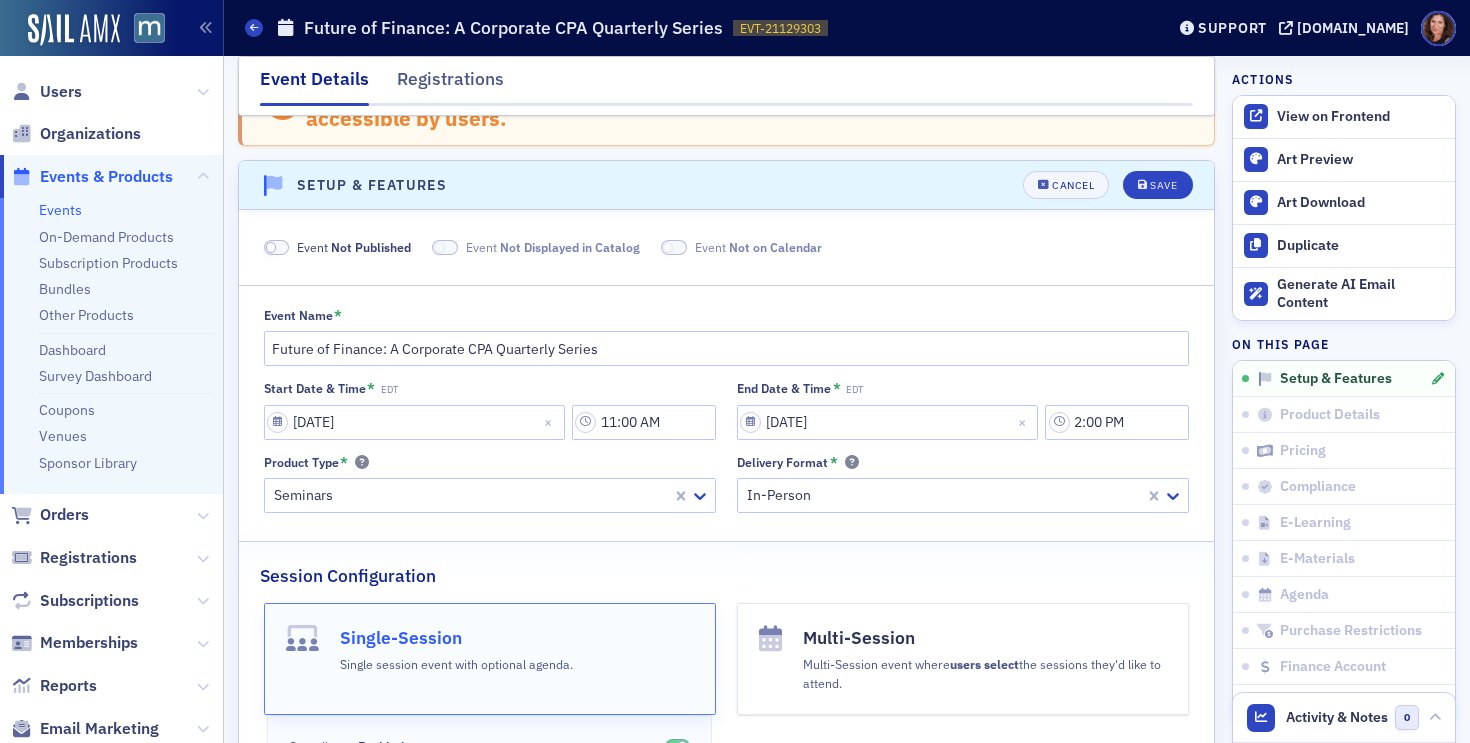 scroll, scrollTop: 275, scrollLeft: 0, axis: vertical 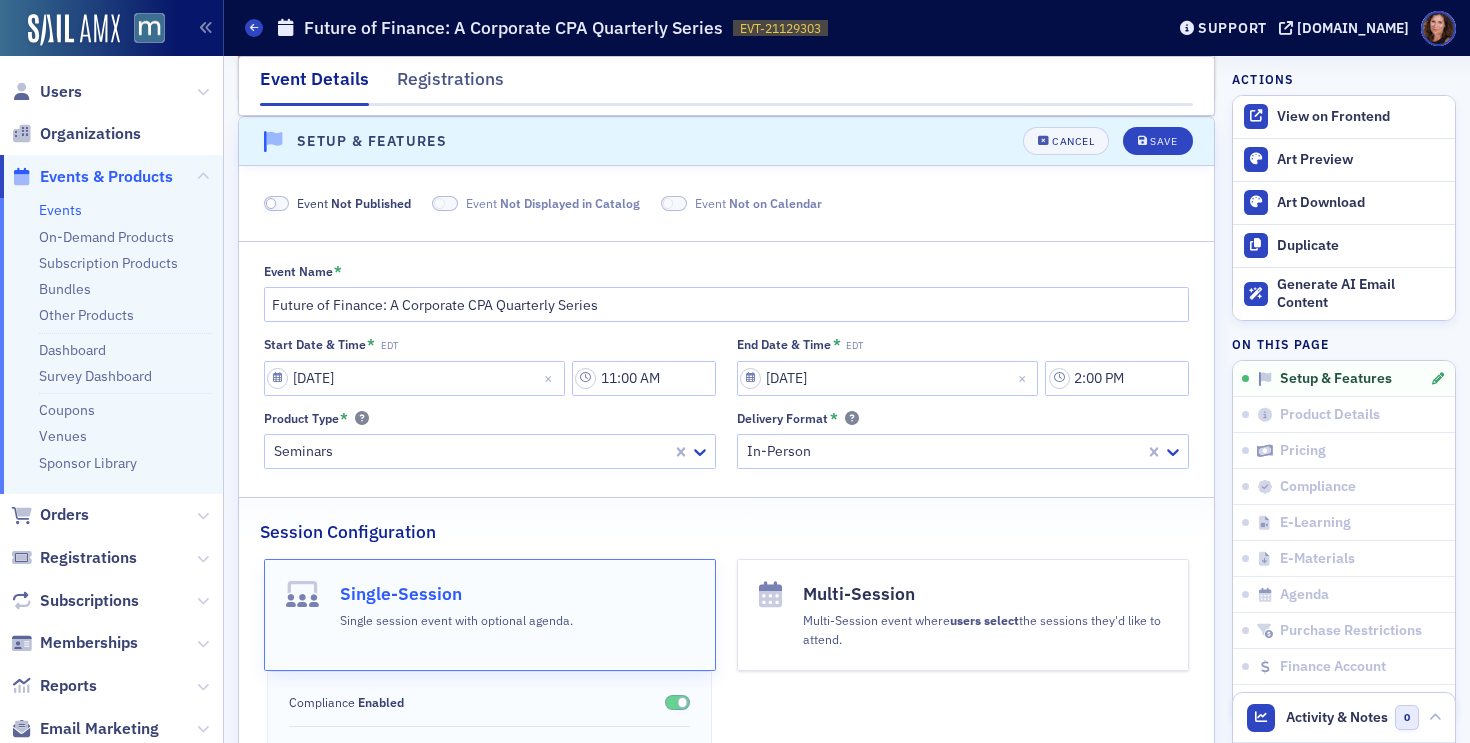 click 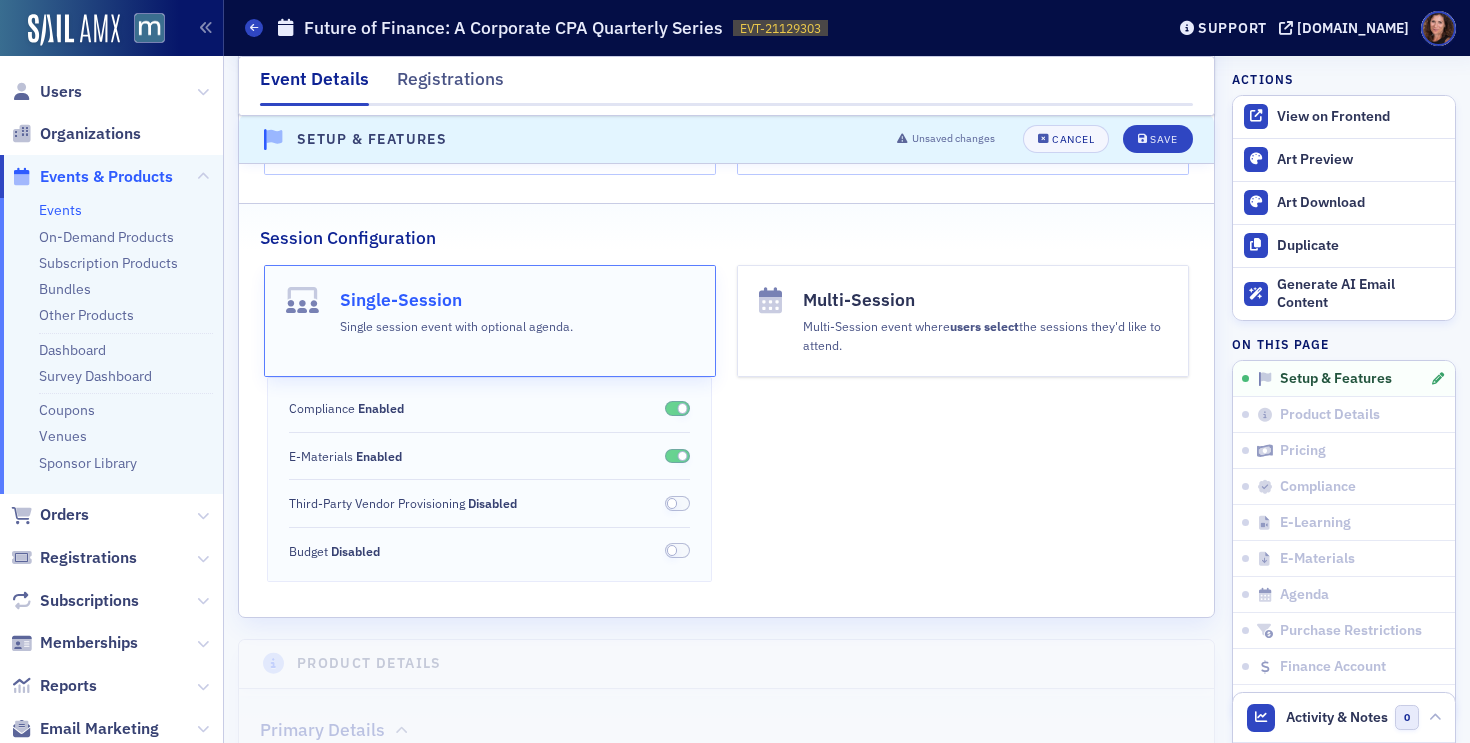 scroll, scrollTop: 575, scrollLeft: 0, axis: vertical 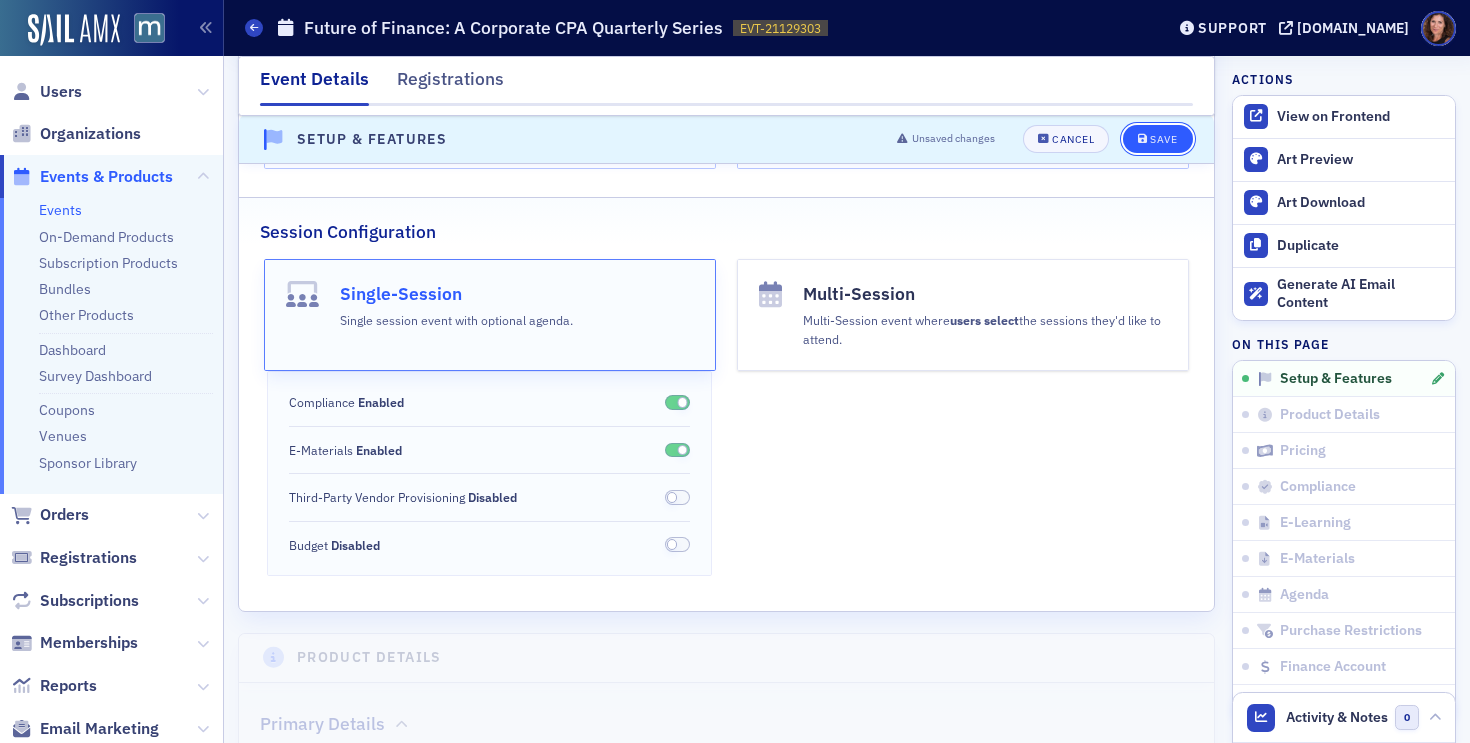 click on "Save" 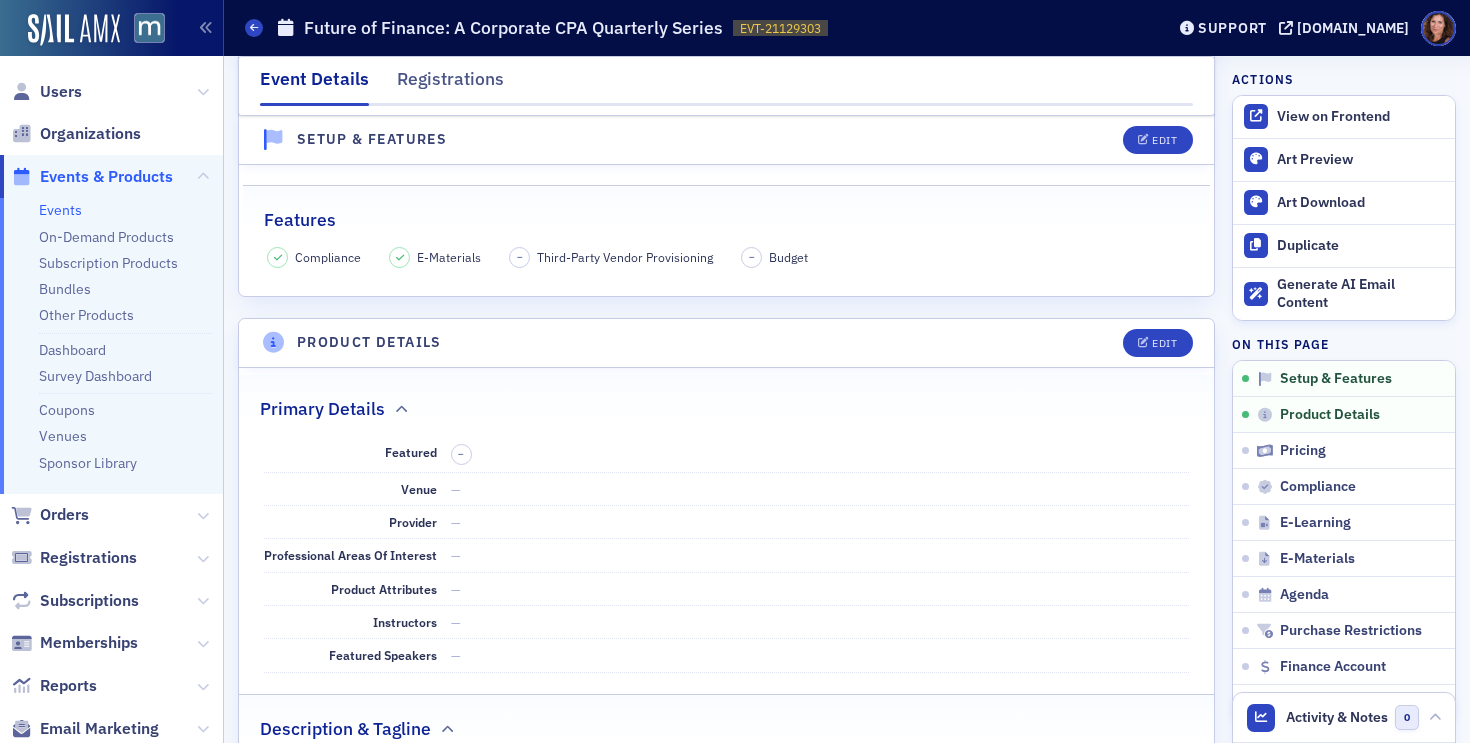 scroll, scrollTop: 589, scrollLeft: 0, axis: vertical 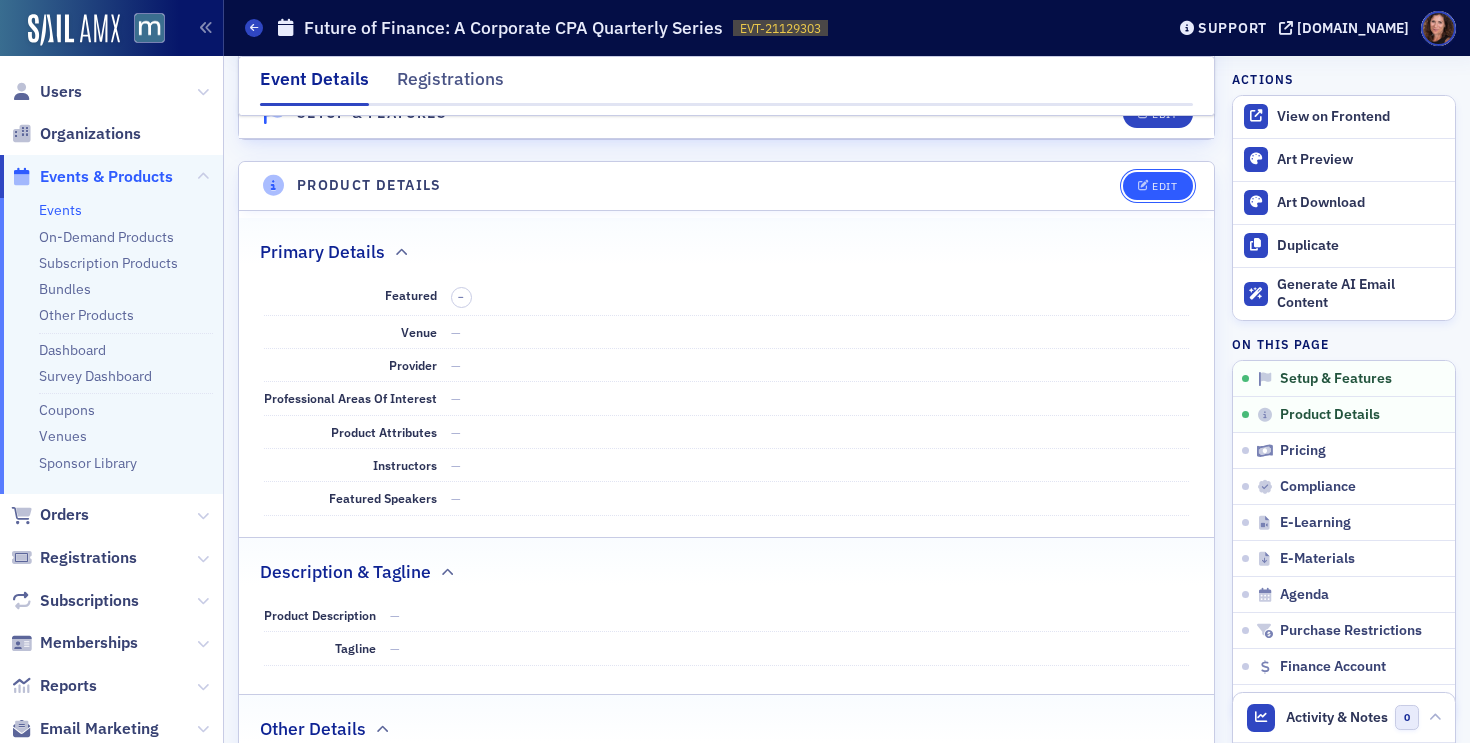 click on "Edit" 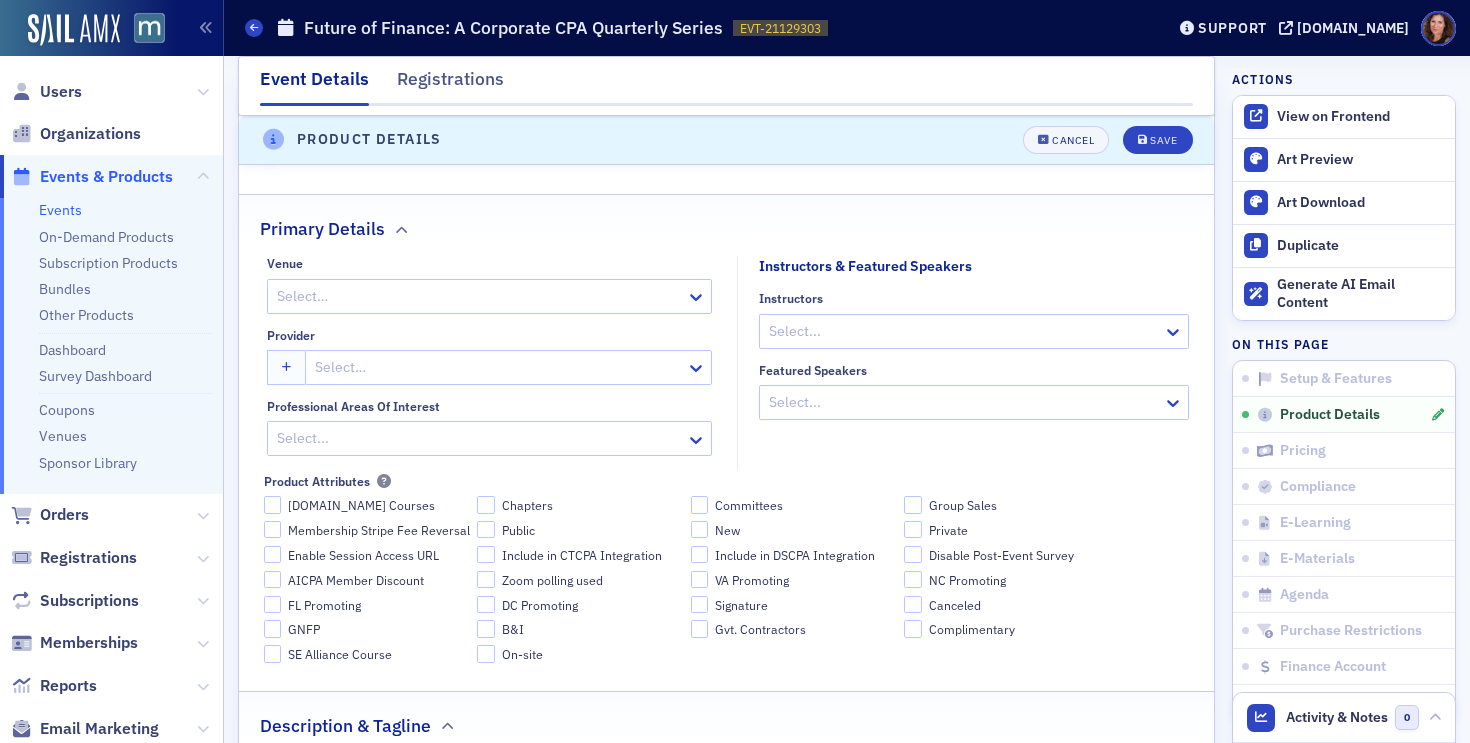 scroll, scrollTop: 683, scrollLeft: 0, axis: vertical 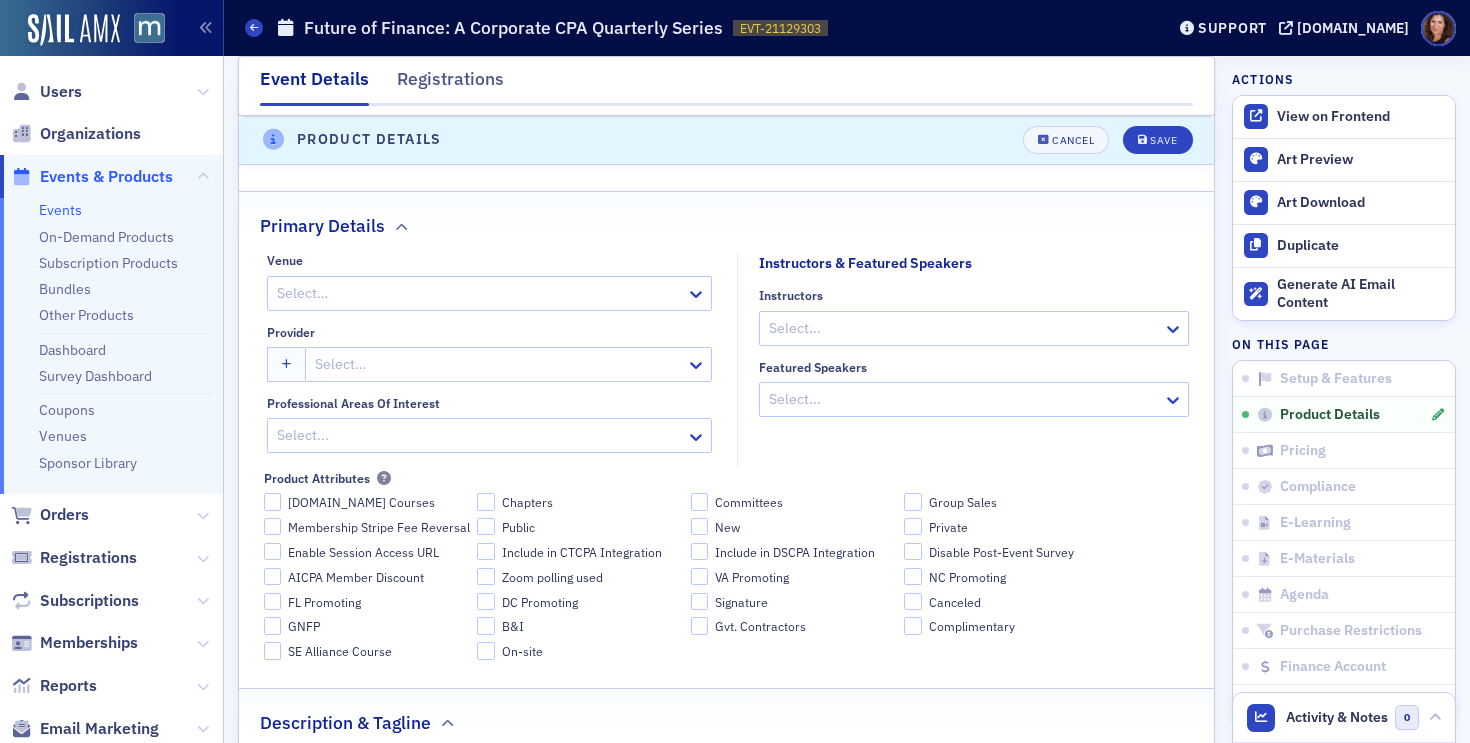 click 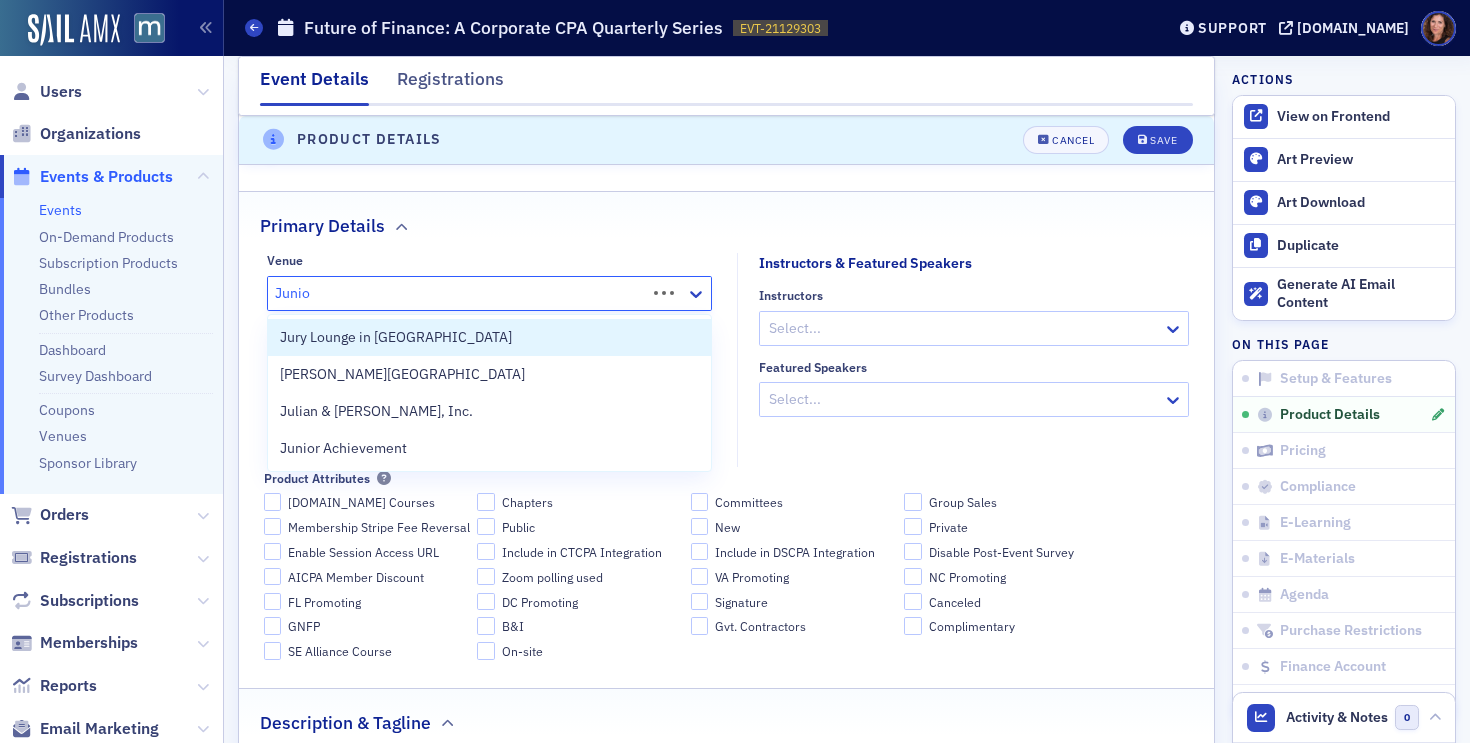 type on "Junio" 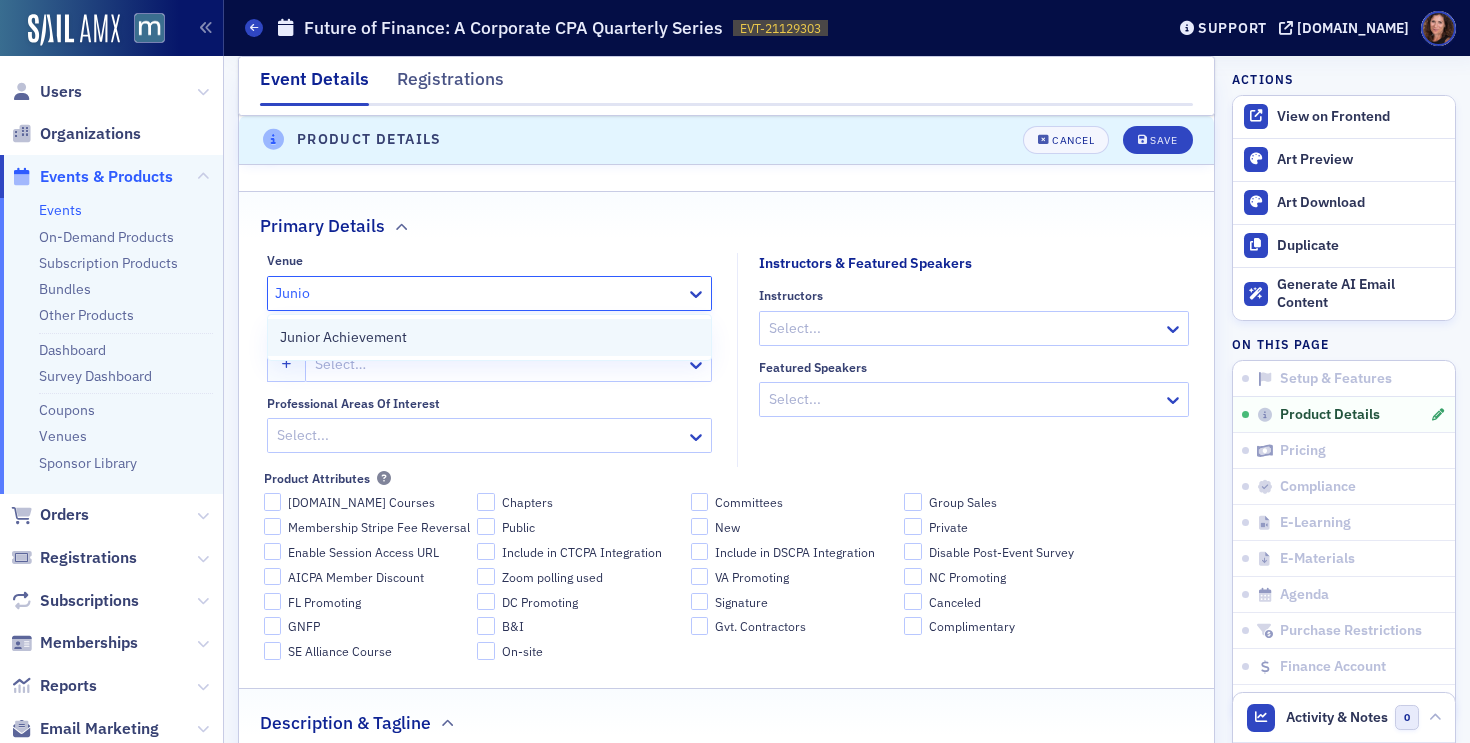 click on "Junior Achievement" at bounding box center [489, 337] 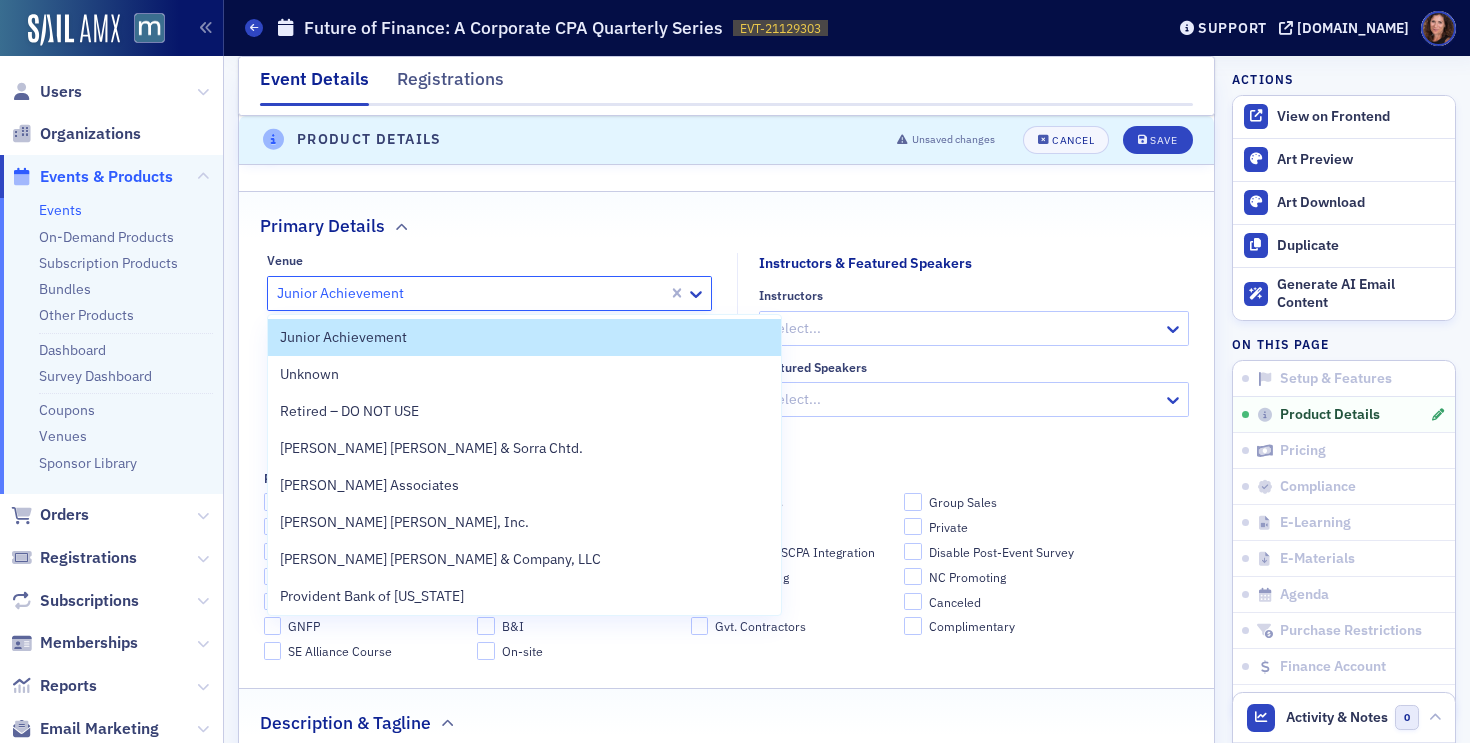 click 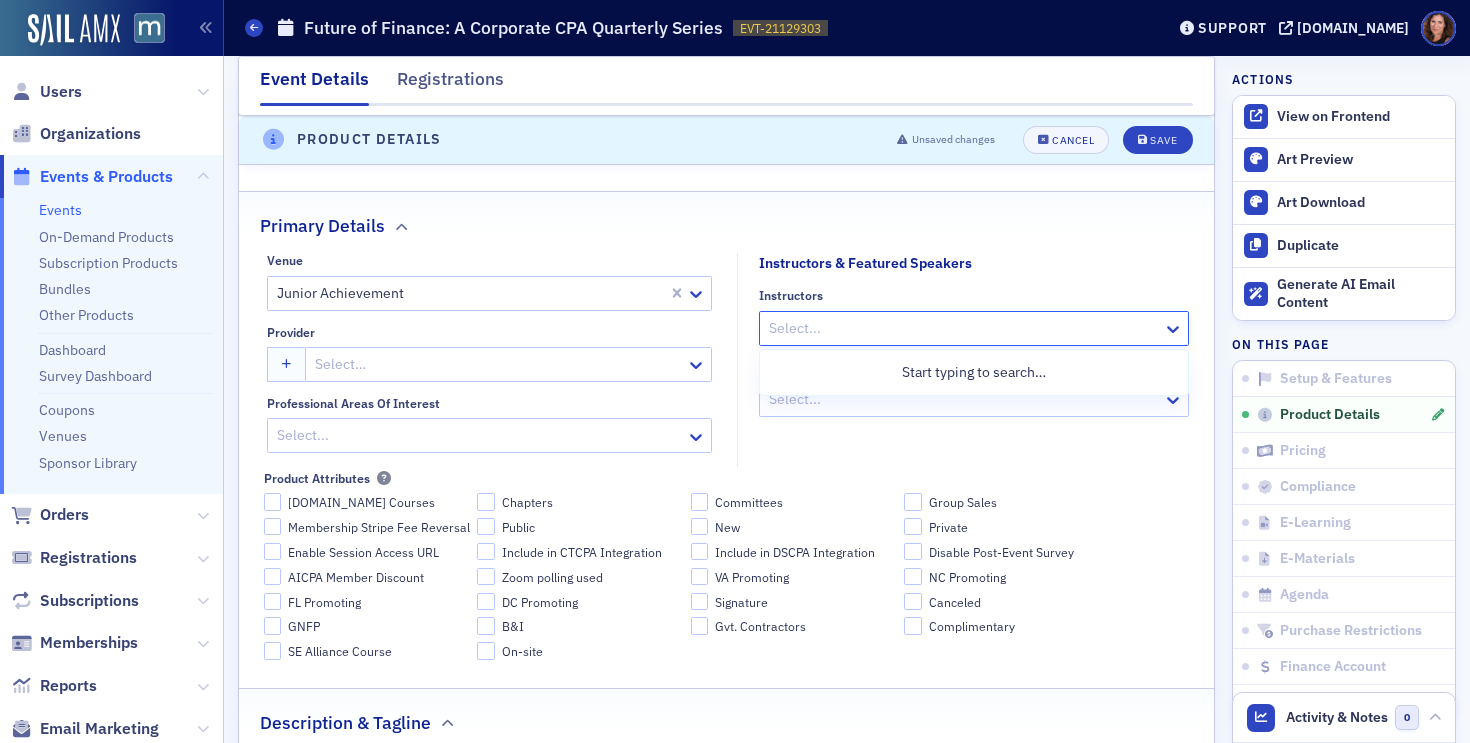 click 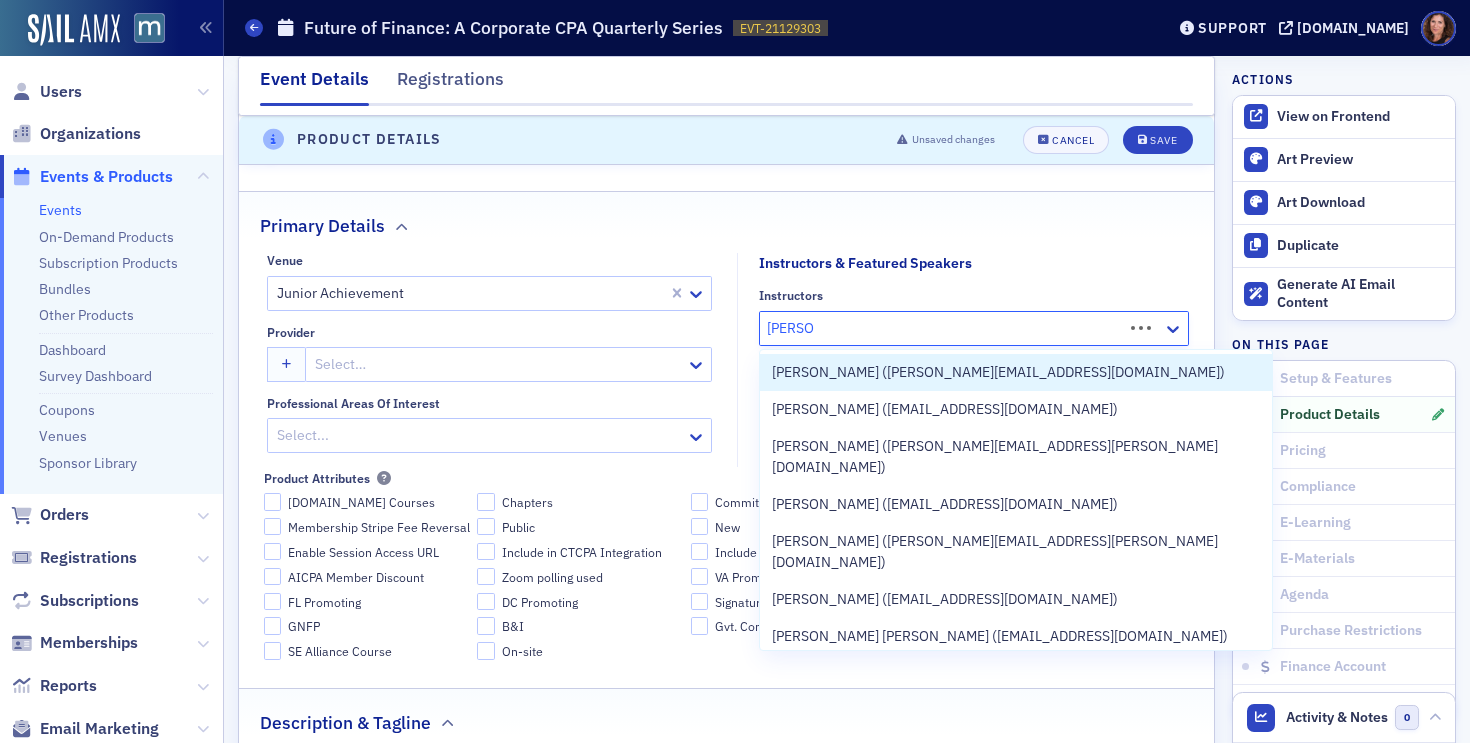 type on "[PERSON_NAME]" 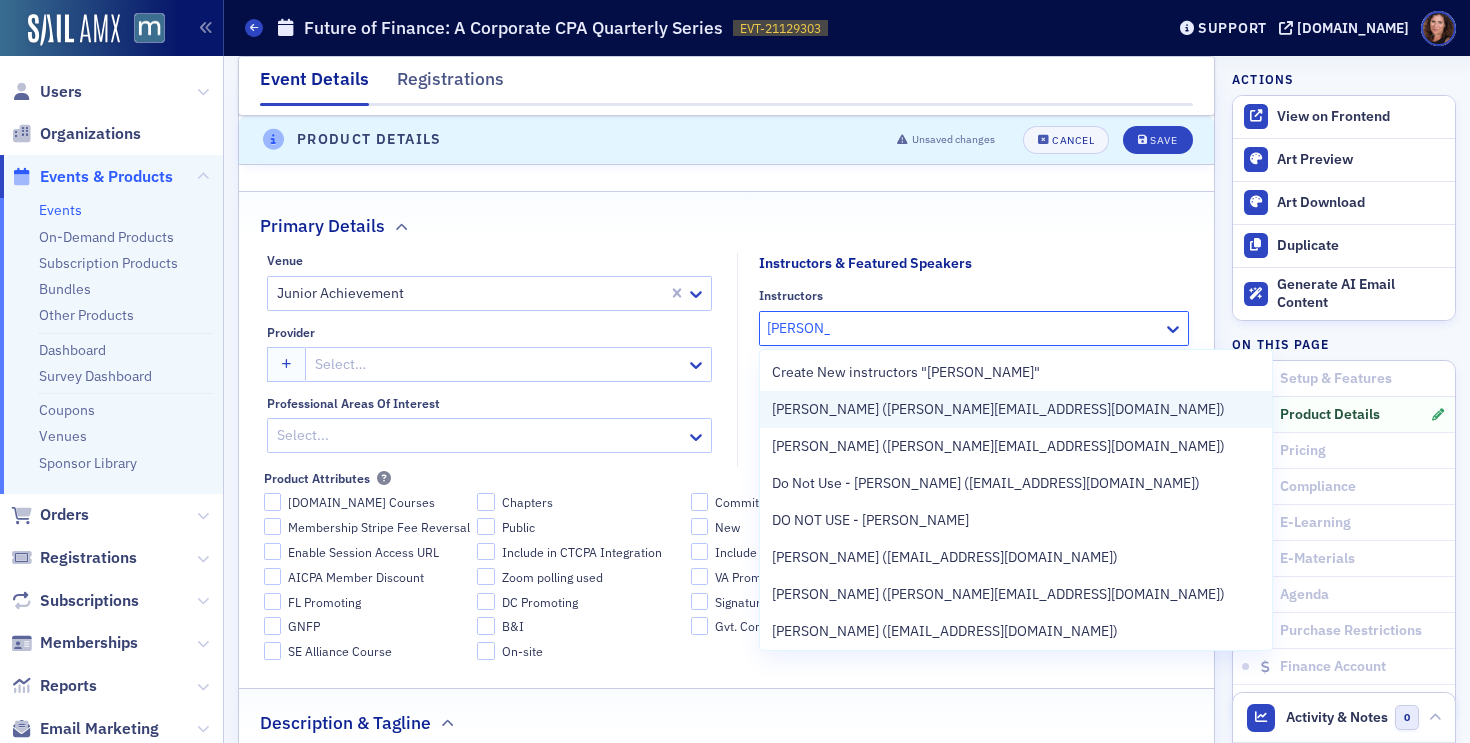 click on "[PERSON_NAME] ([PERSON_NAME][EMAIL_ADDRESS][DOMAIN_NAME])" at bounding box center (998, 409) 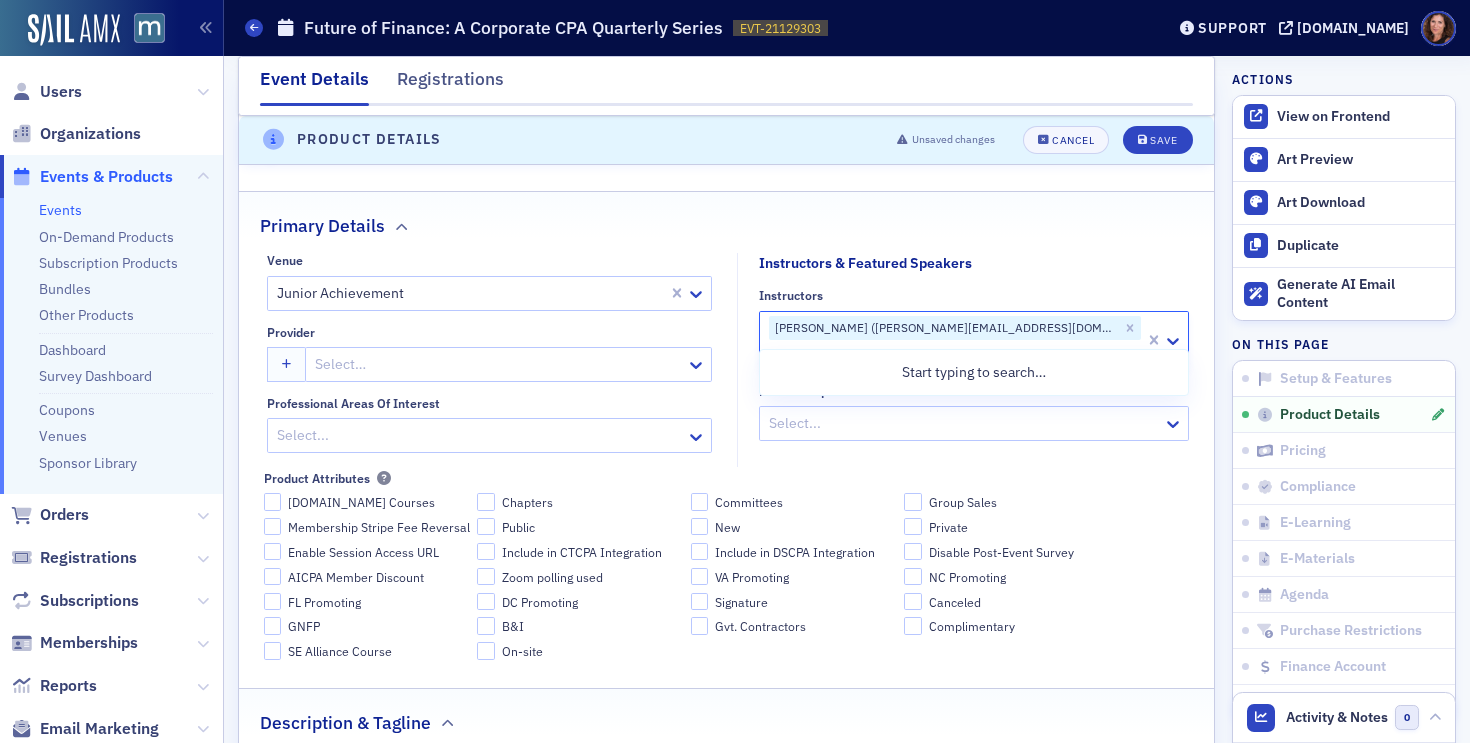 click on "Instructors & Featured Speakers Instructors option [PERSON_NAME] ([PERSON_NAME][EMAIL_ADDRESS][DOMAIN_NAME]), selected. Use Up and Down to choose options, press Enter to select the currently focused option, press Escape to exit the menu, press Tab to select the option and exit the menu. [PERSON_NAME] ([PERSON_NAME][EMAIL_ADDRESS][DOMAIN_NAME]) Featured Speakers Select..." 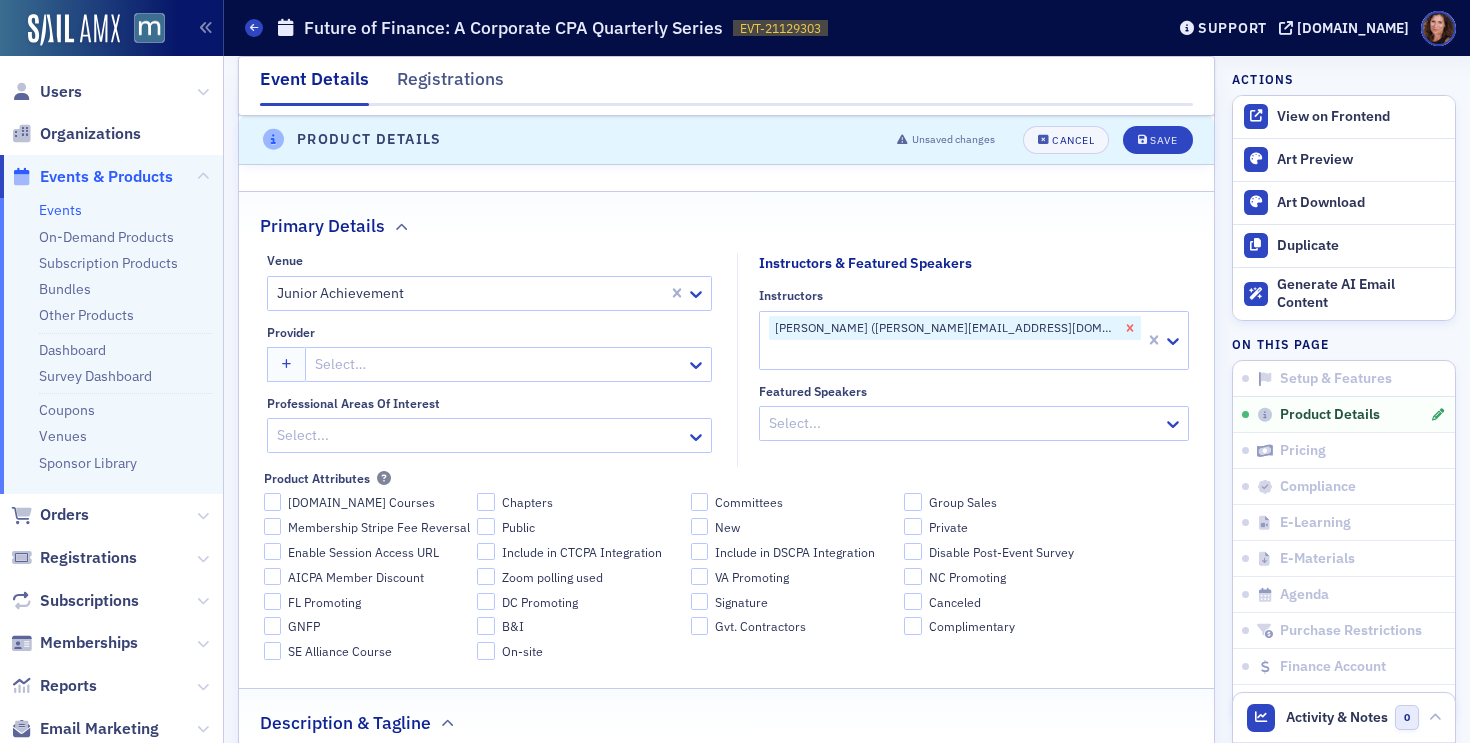 click 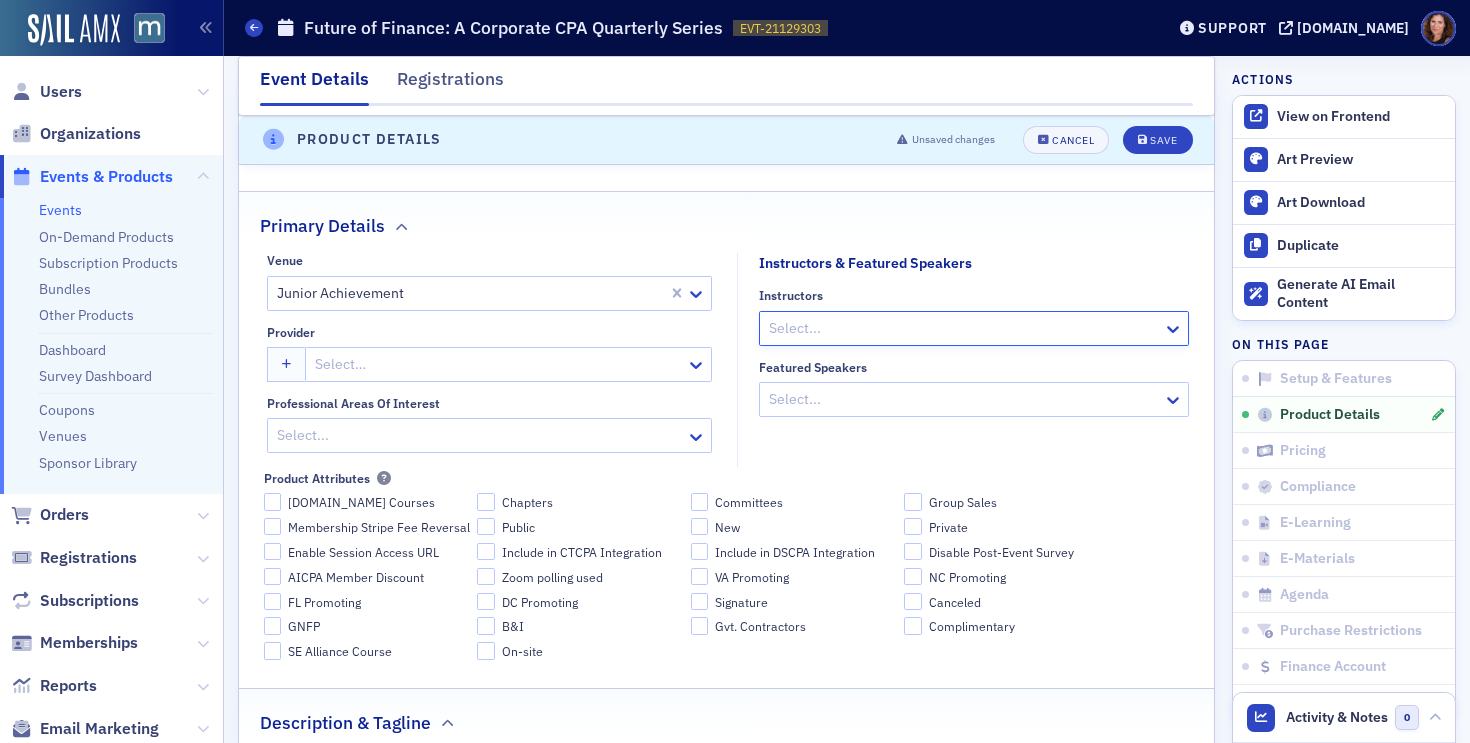 click 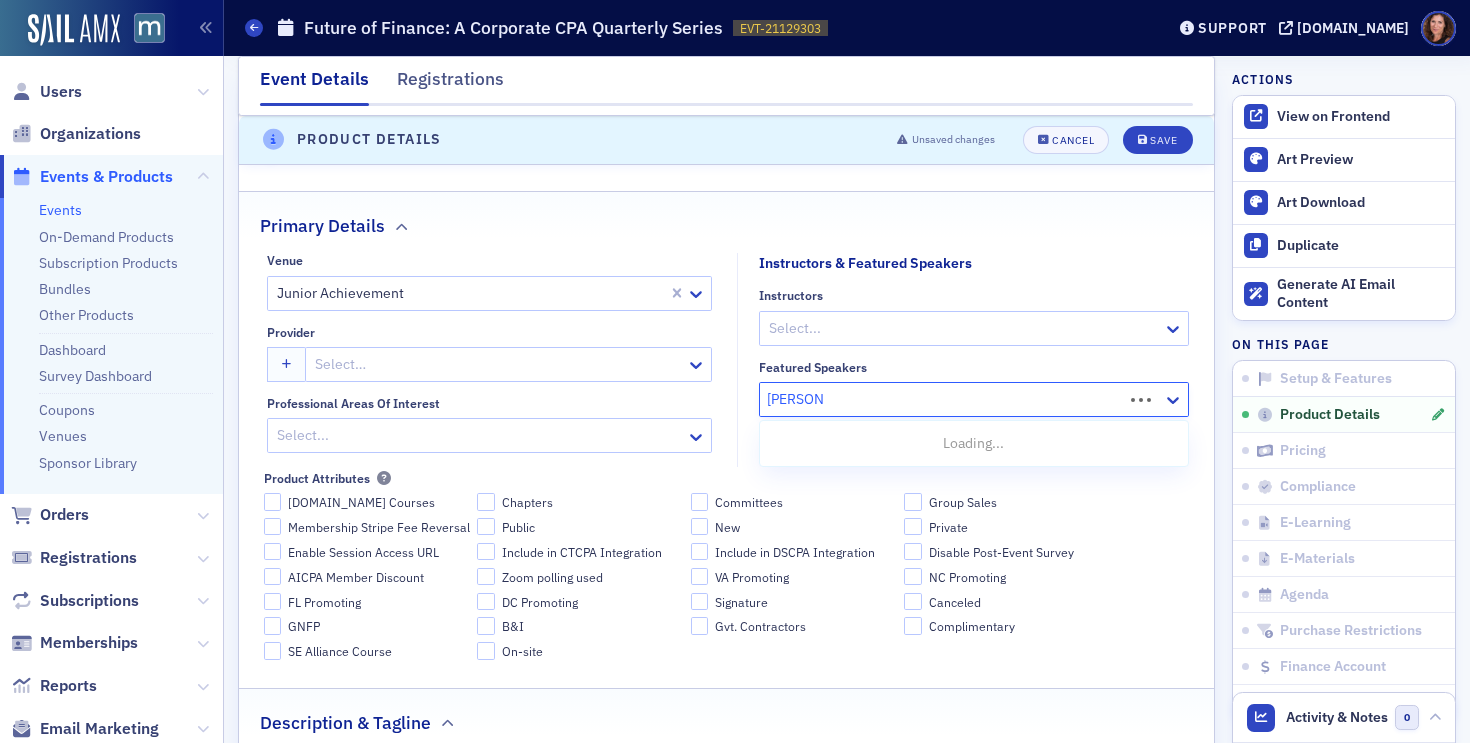 type on "[PERSON_NAME]" 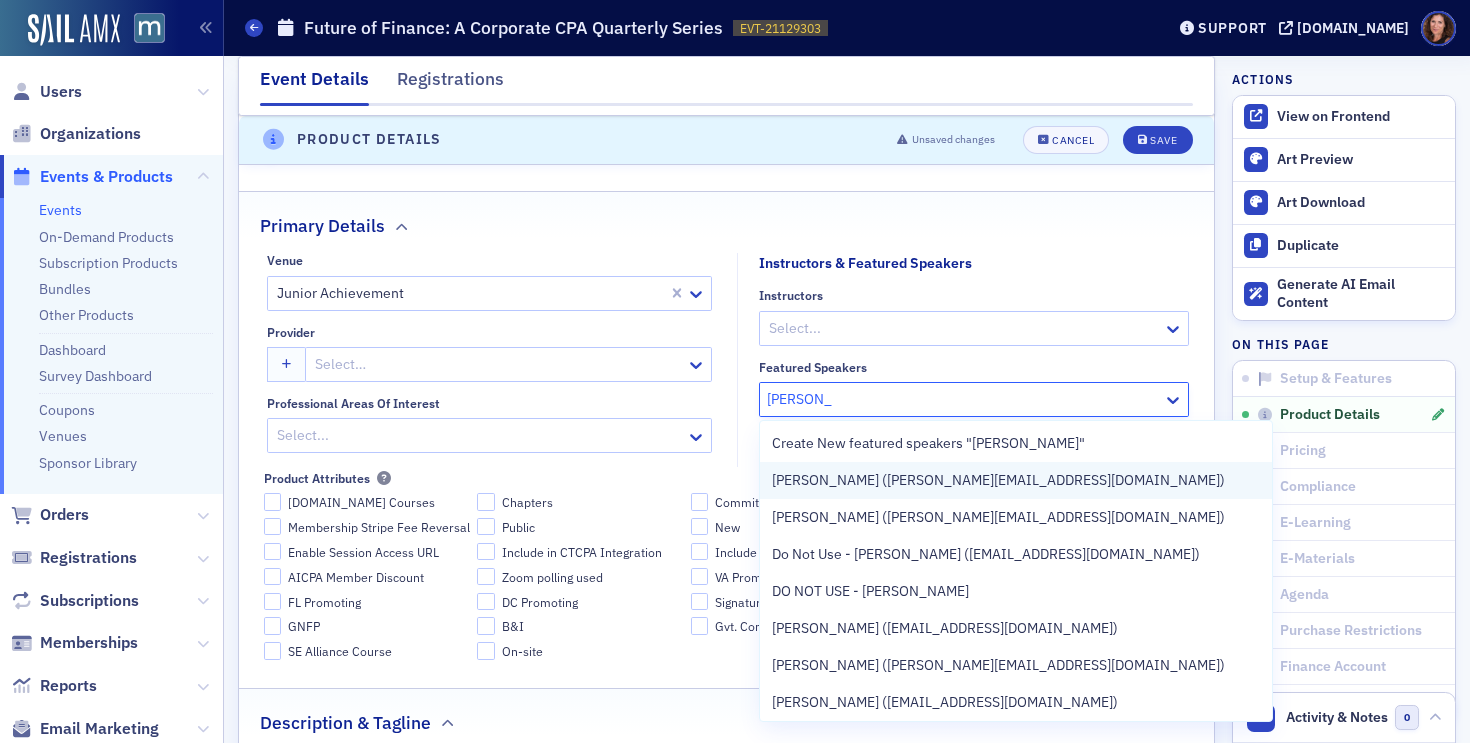 click on "[PERSON_NAME] ([PERSON_NAME][EMAIL_ADDRESS][DOMAIN_NAME])" at bounding box center (1016, 480) 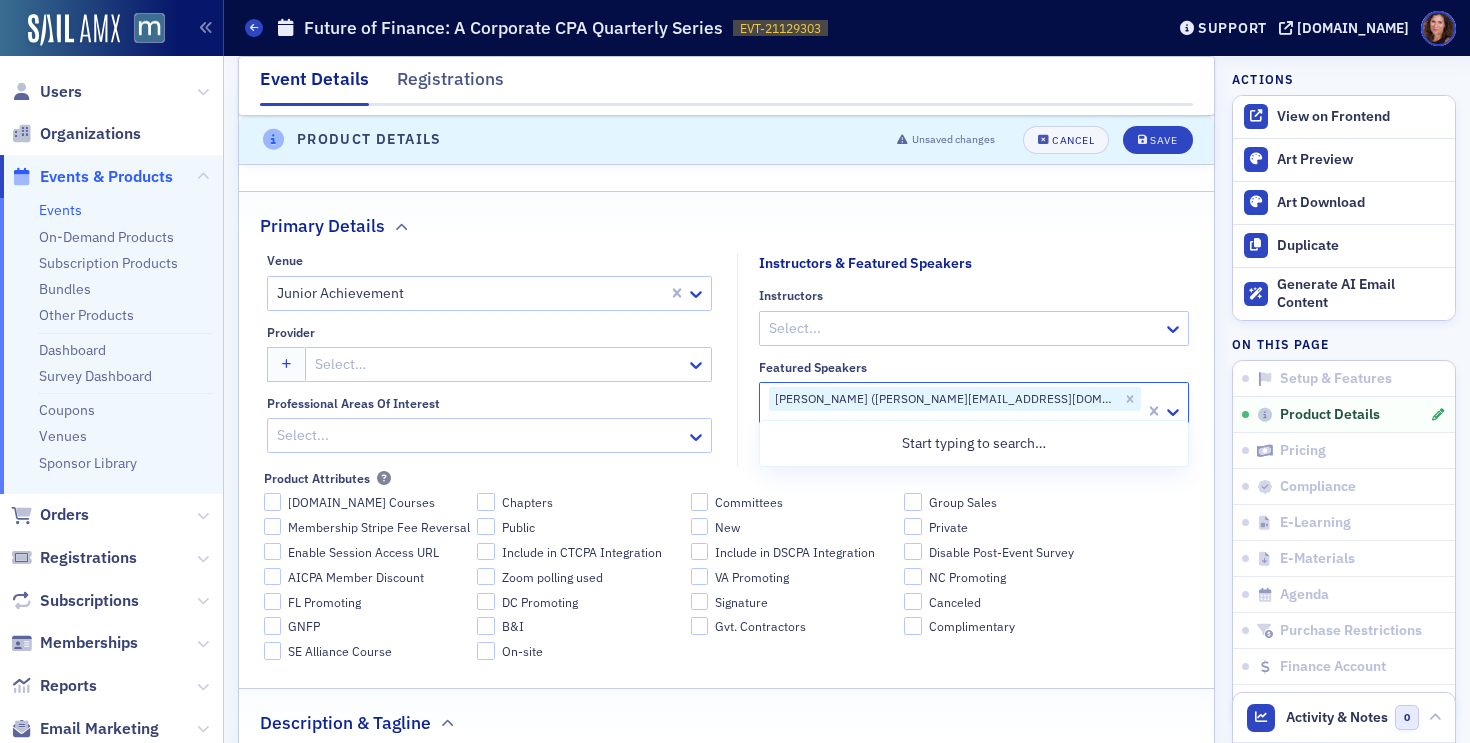 click 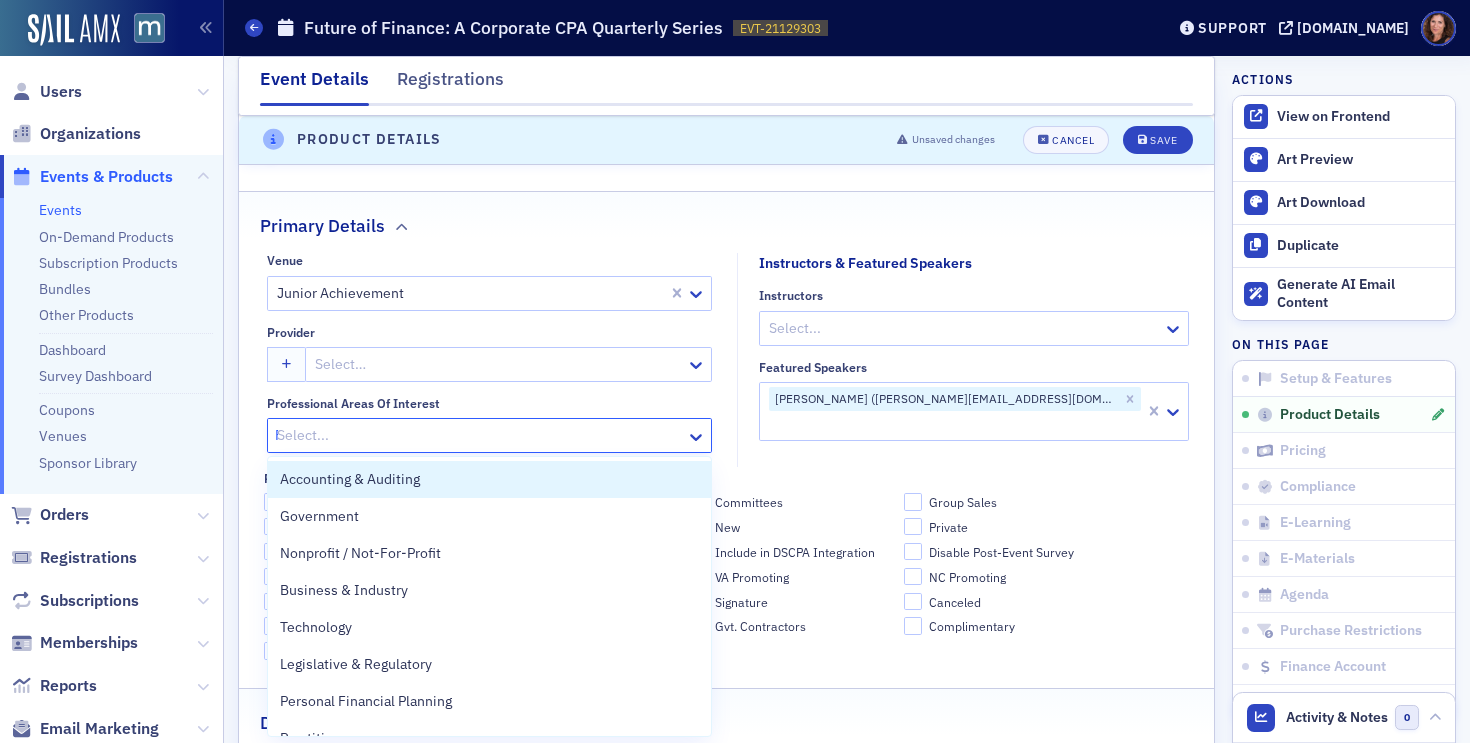 type on "Fu" 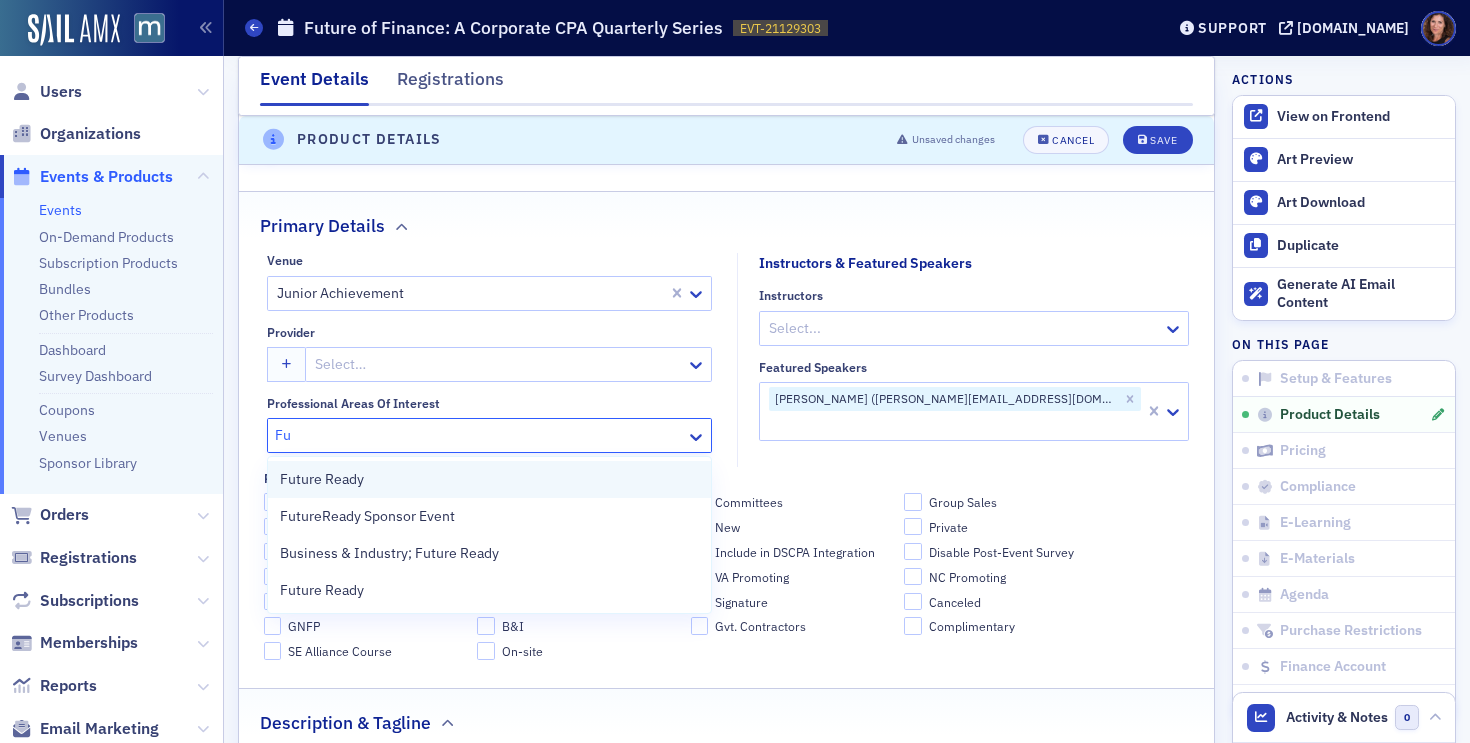 click on "Future Ready" at bounding box center [489, 479] 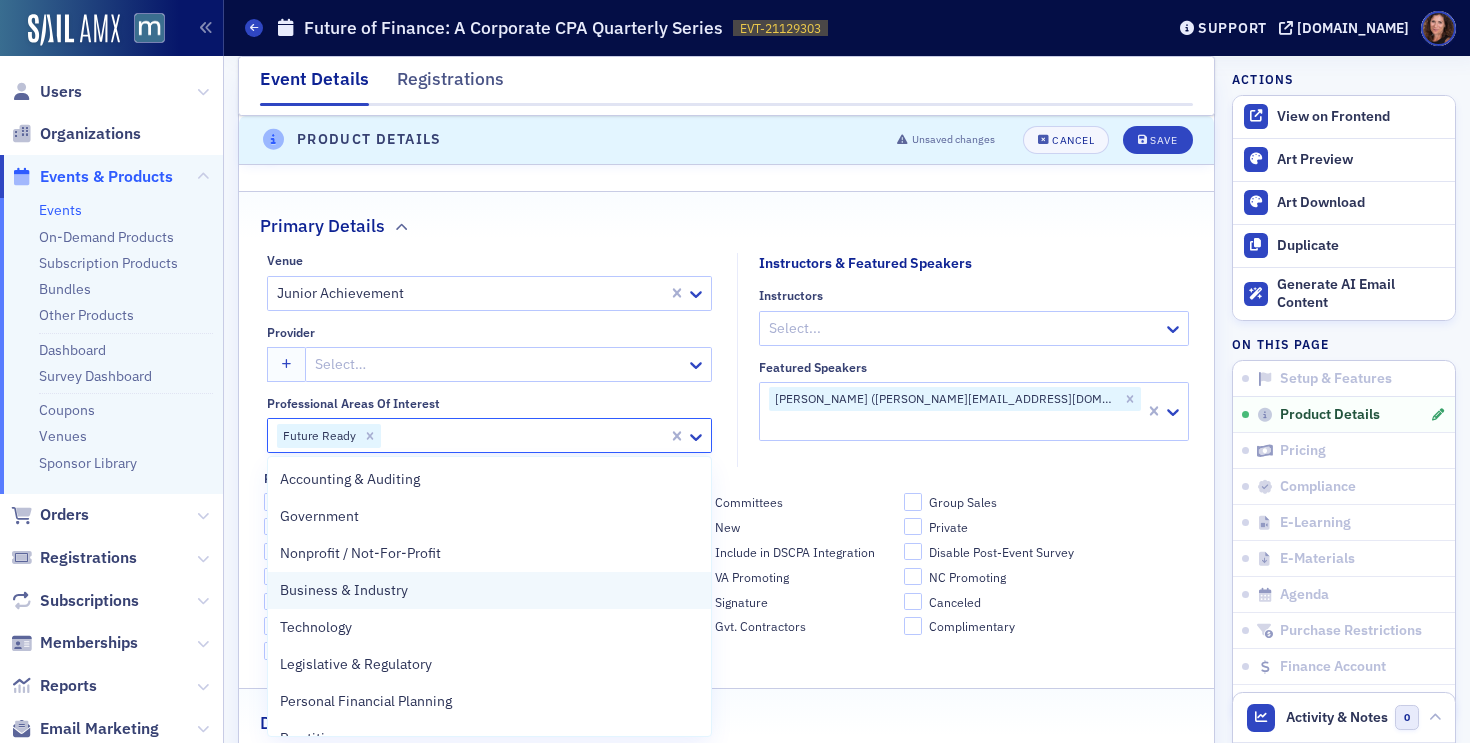 click on "Business & Industry" at bounding box center [489, 590] 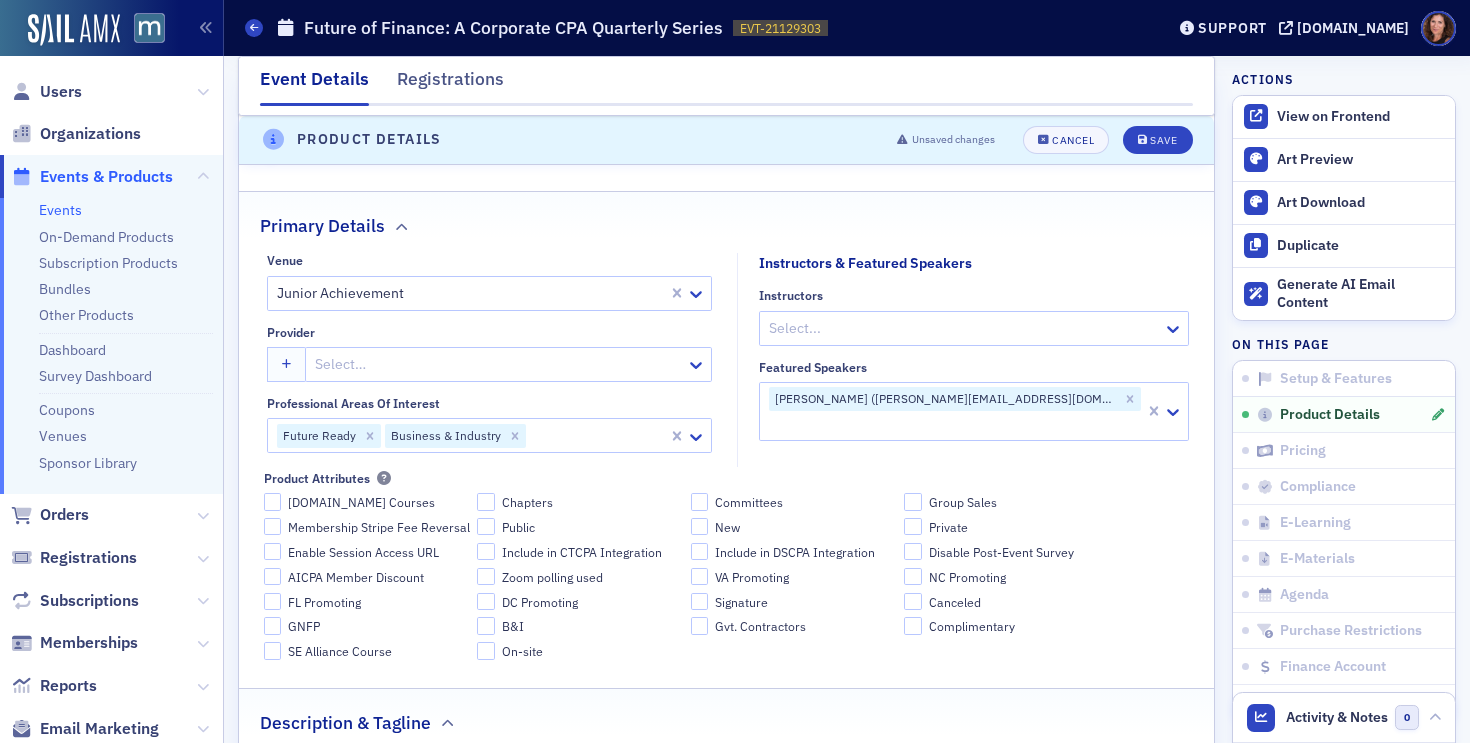 click on "Instructors & Featured Speakers Instructors Select... Featured Speakers [PERSON_NAME] ([PERSON_NAME][EMAIL_ADDRESS][DOMAIN_NAME])" 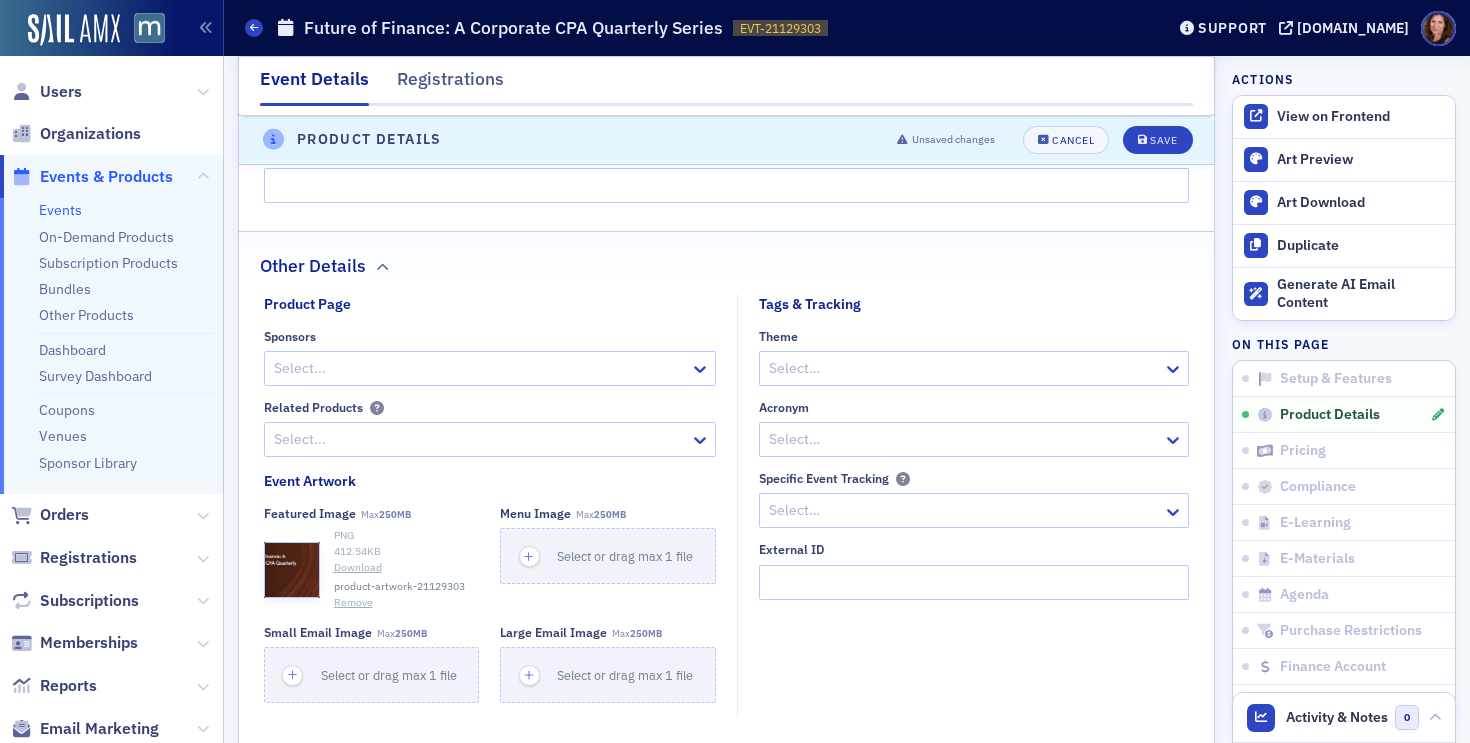 scroll, scrollTop: 1393, scrollLeft: 0, axis: vertical 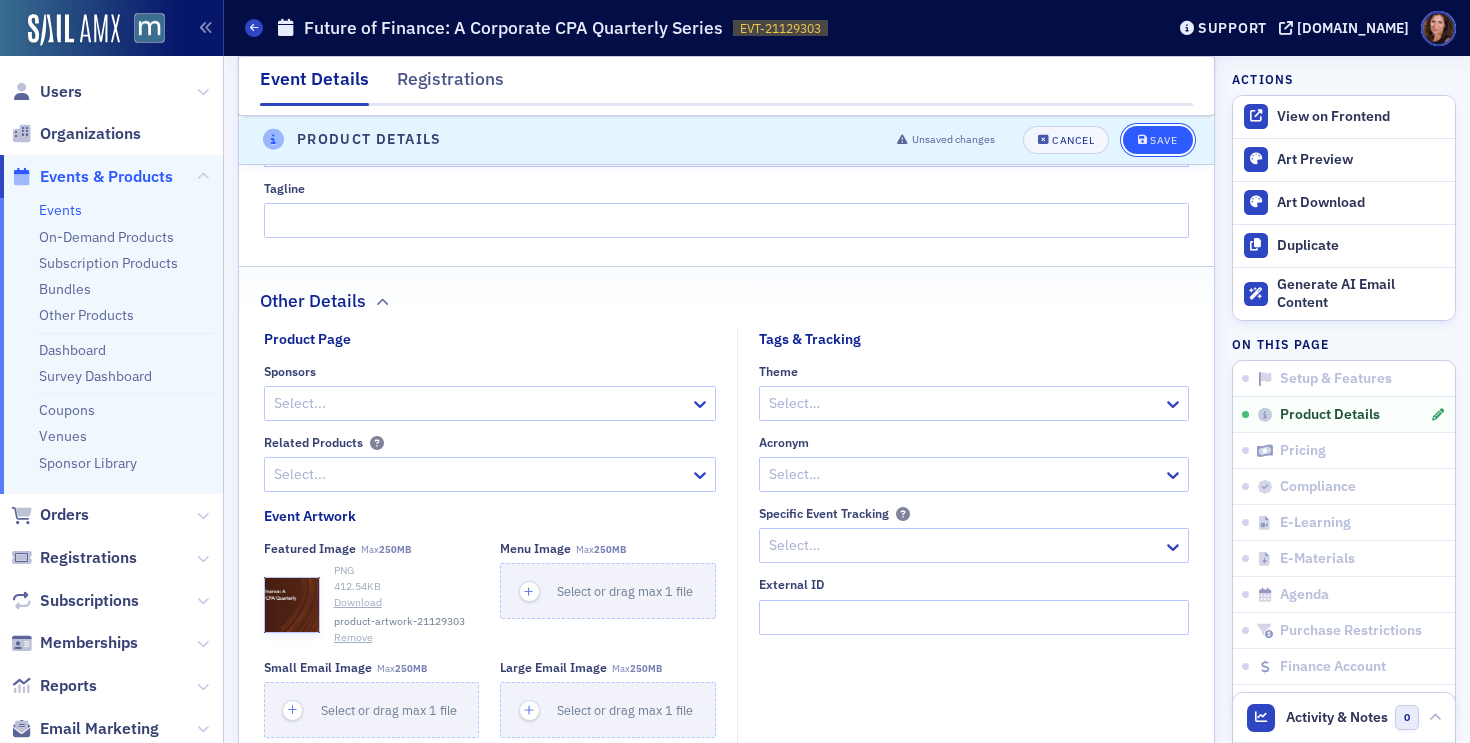 click on "Save" 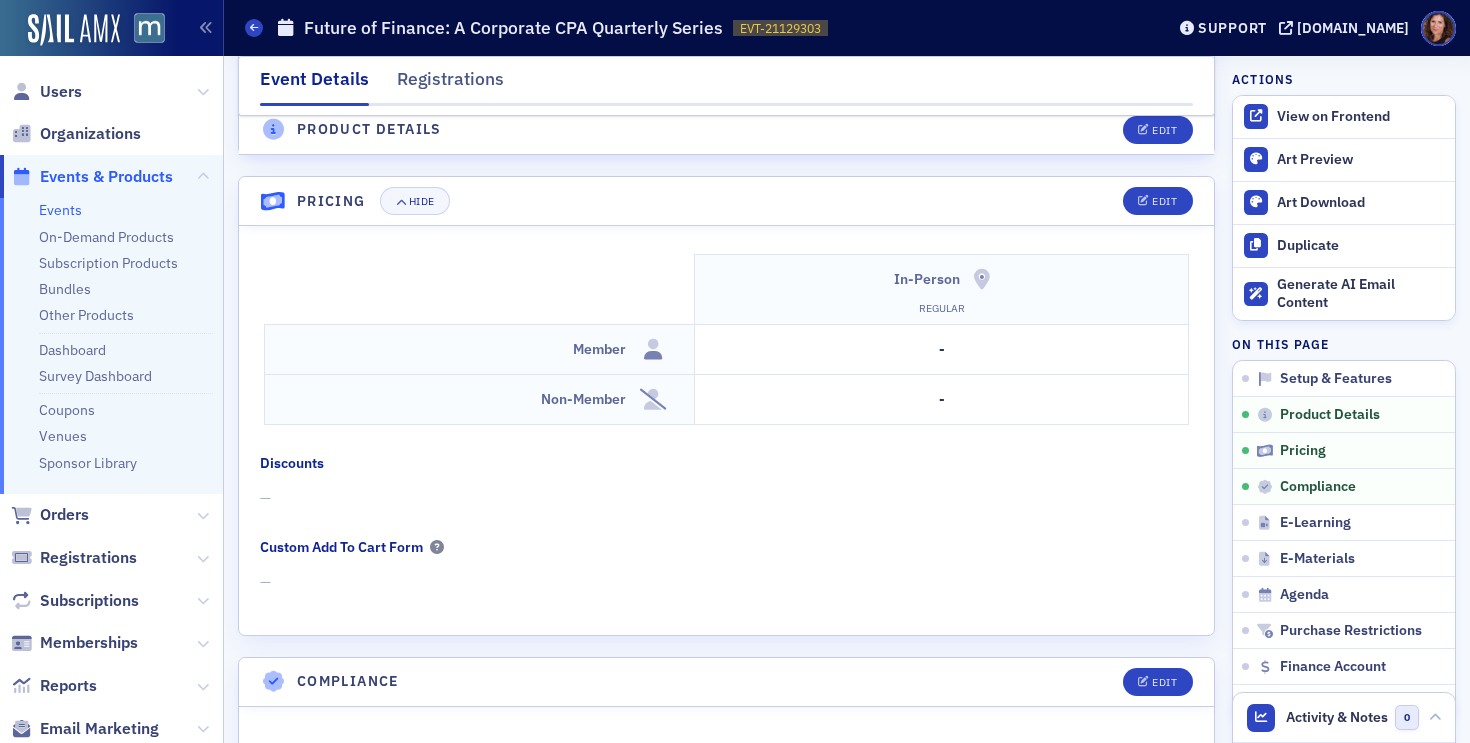 scroll, scrollTop: 1682, scrollLeft: 0, axis: vertical 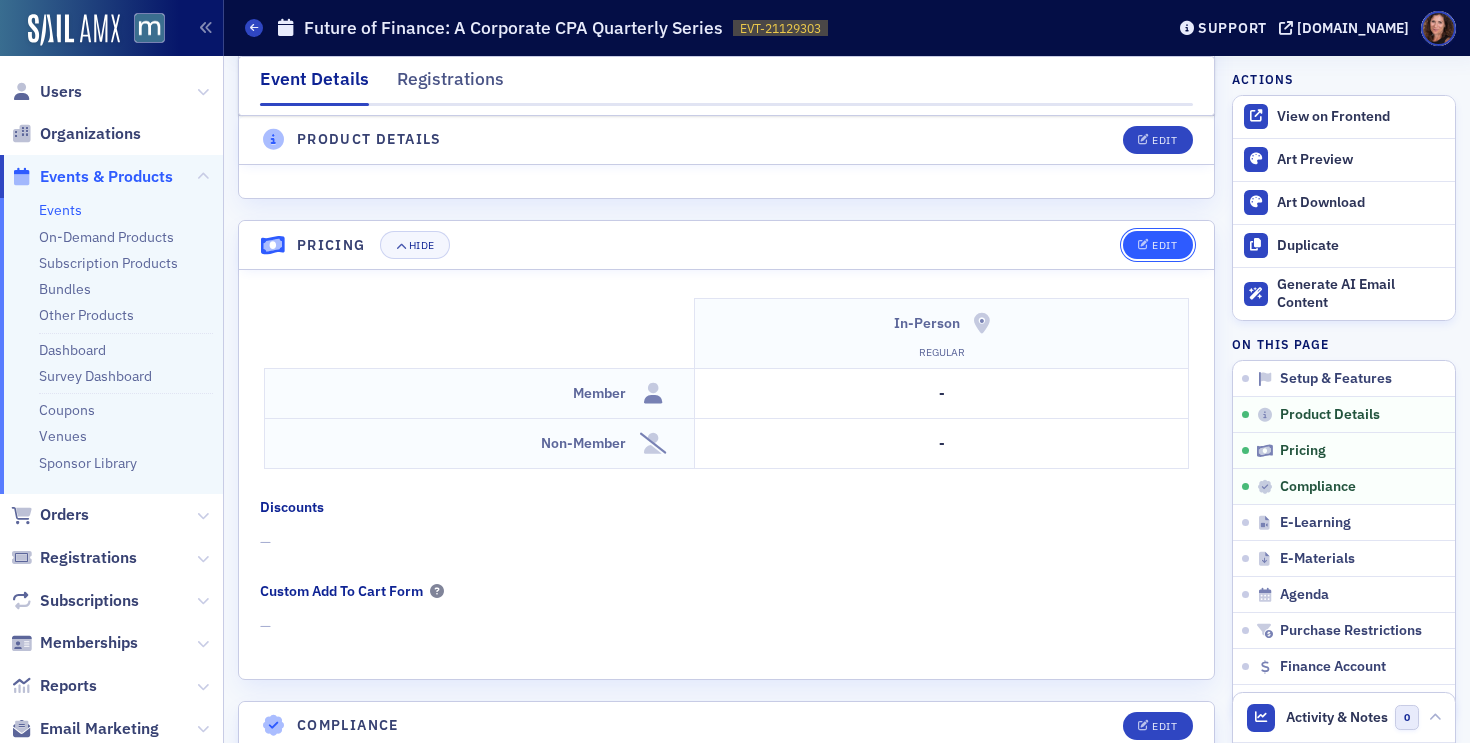 click on "Edit" 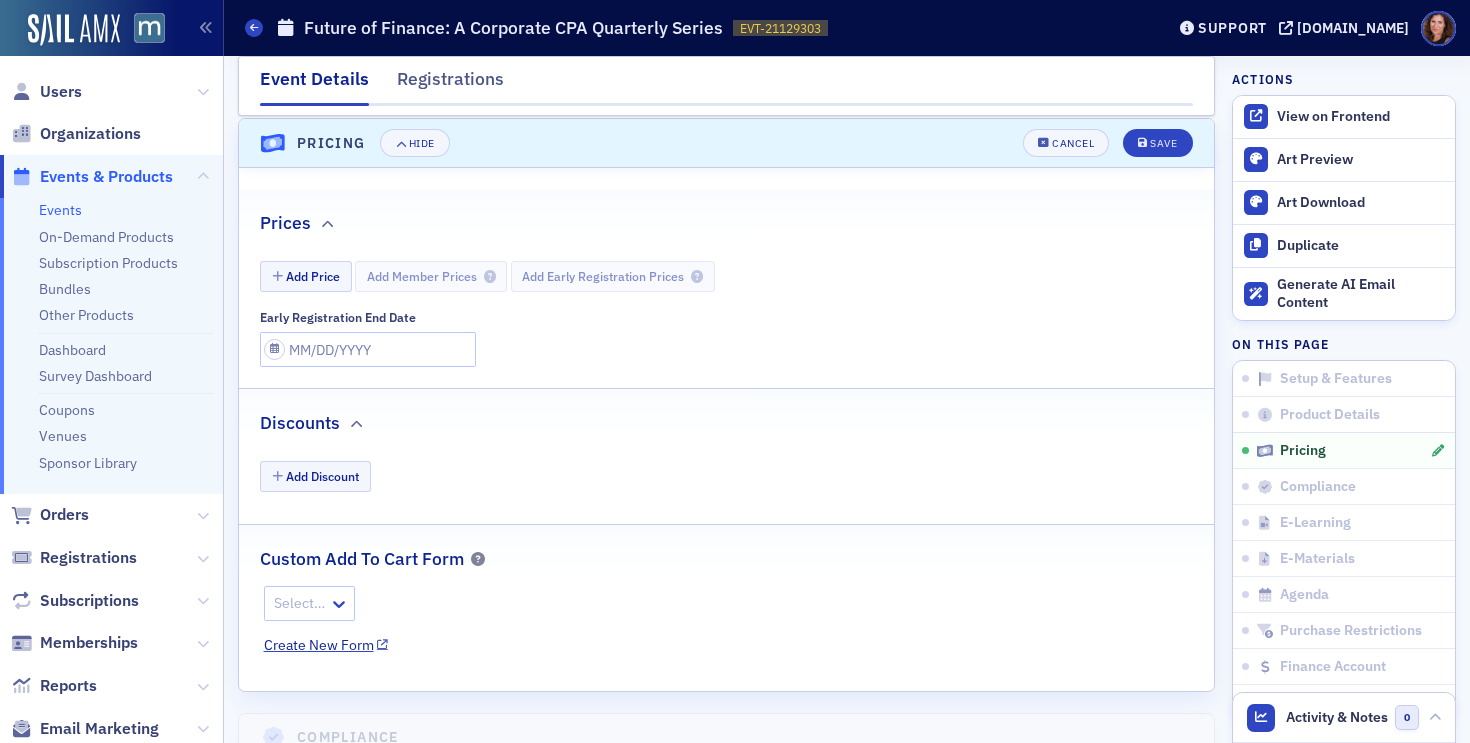 scroll, scrollTop: 1786, scrollLeft: 0, axis: vertical 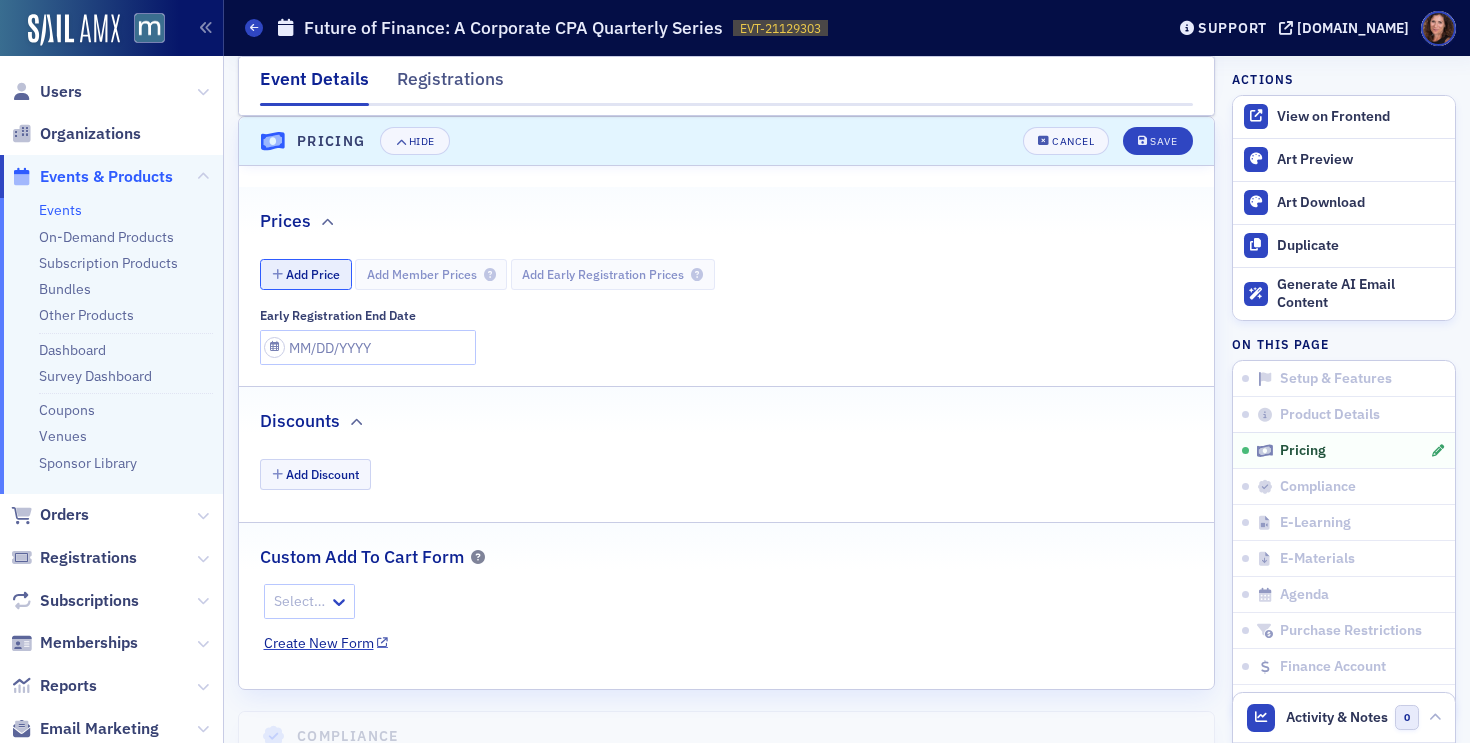 click on "Add Price" 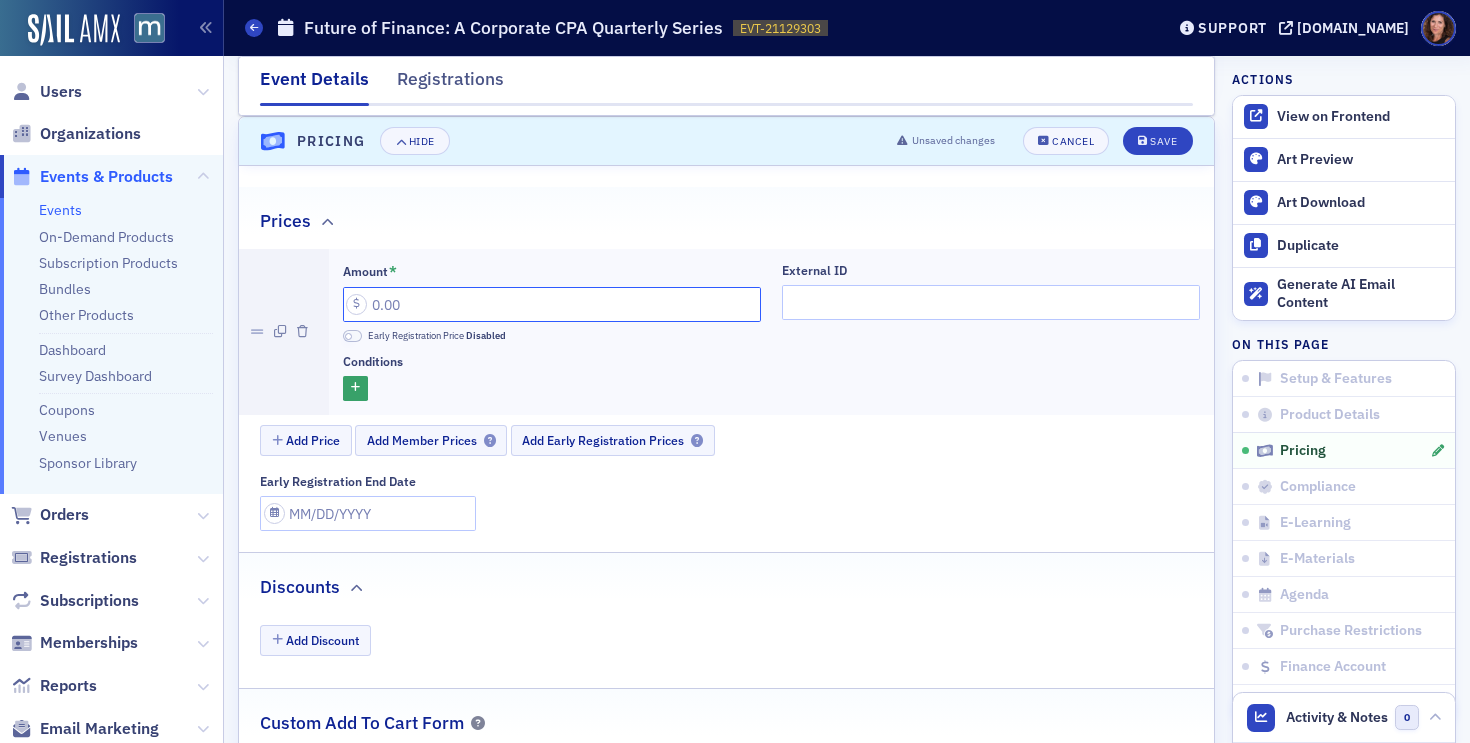 click on "Amount *" 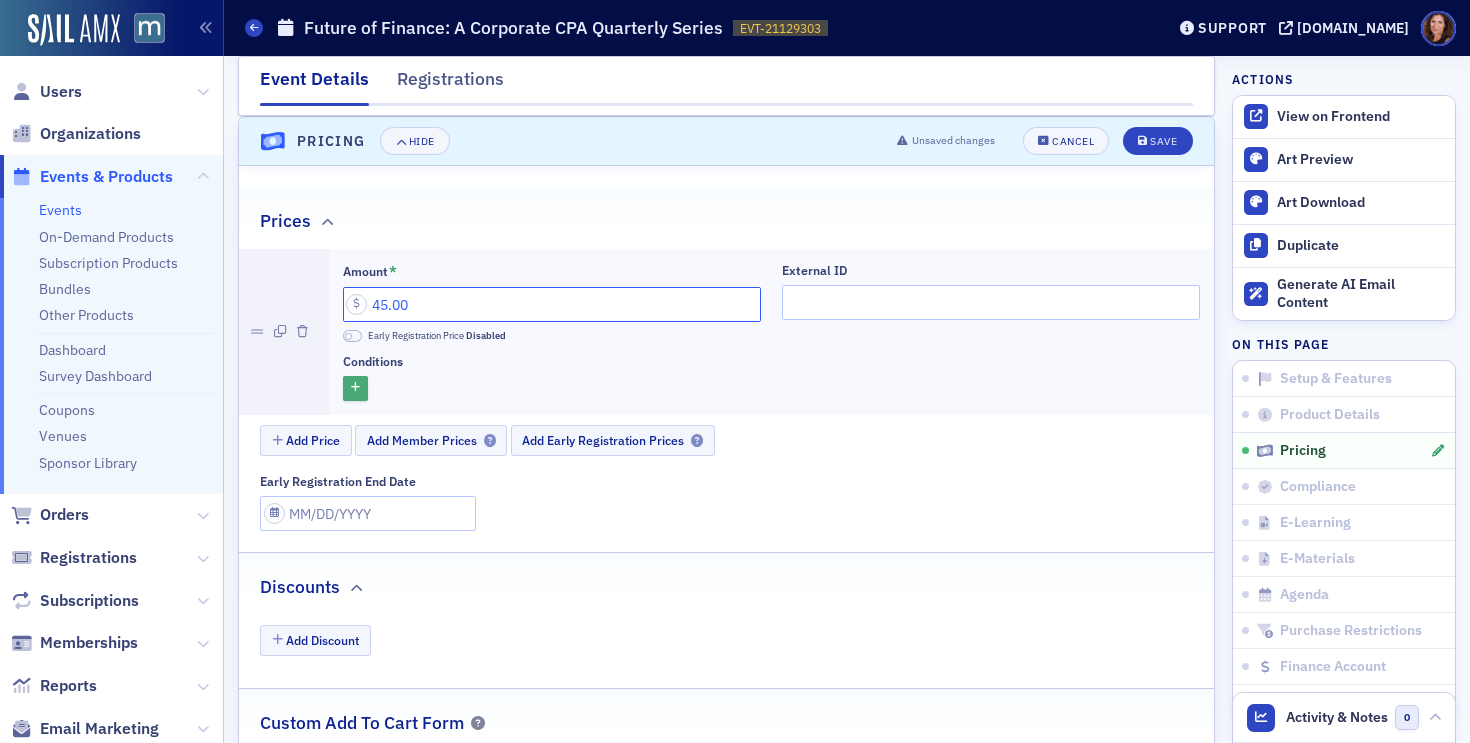 type on "45.00" 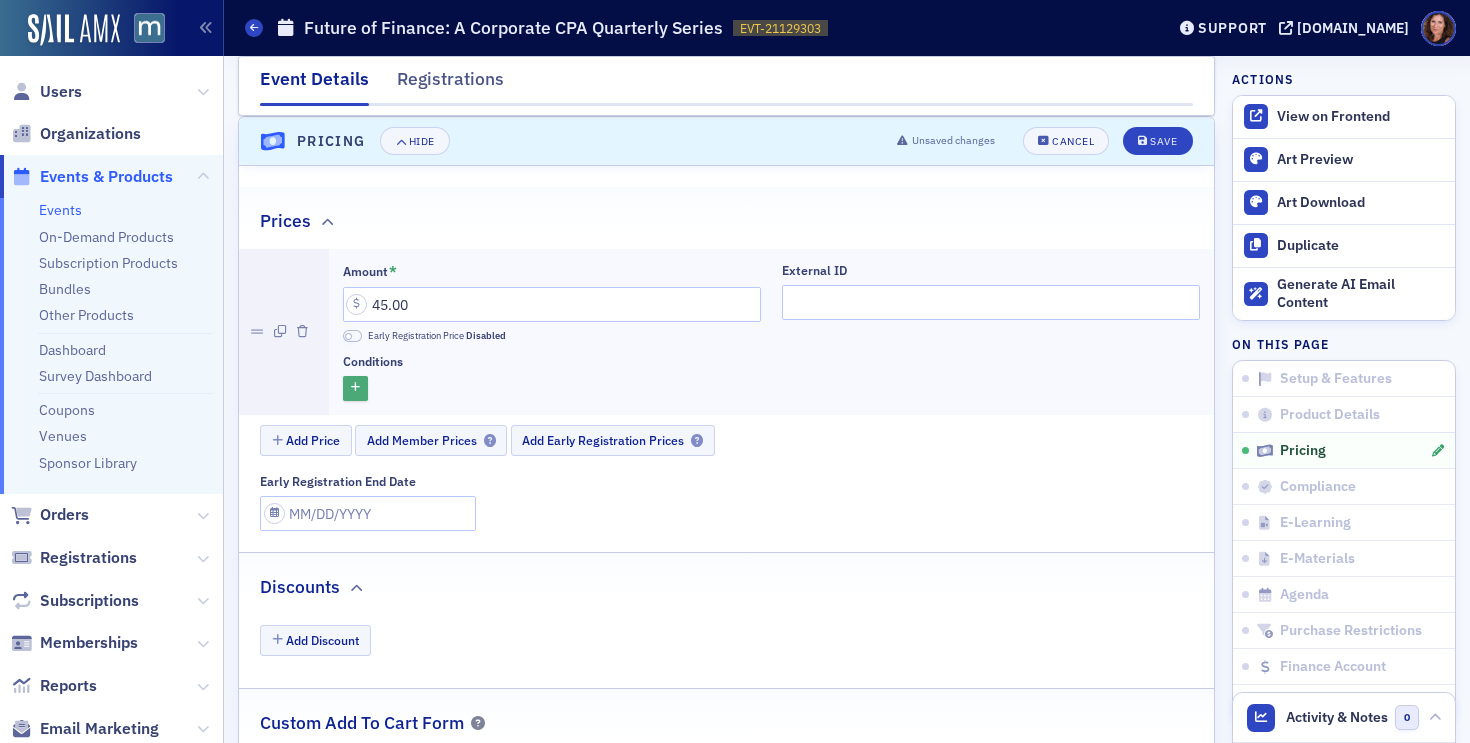 click 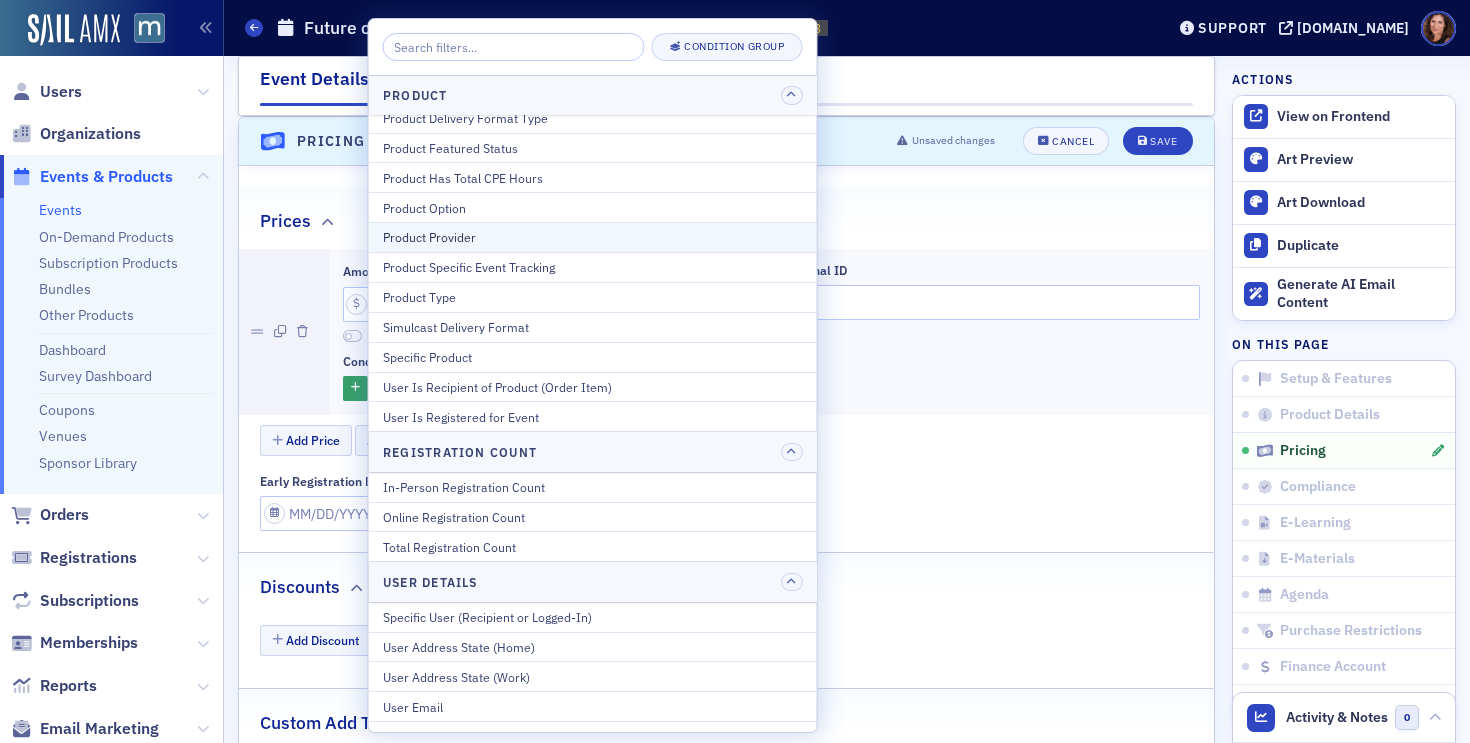 scroll, scrollTop: 871, scrollLeft: 0, axis: vertical 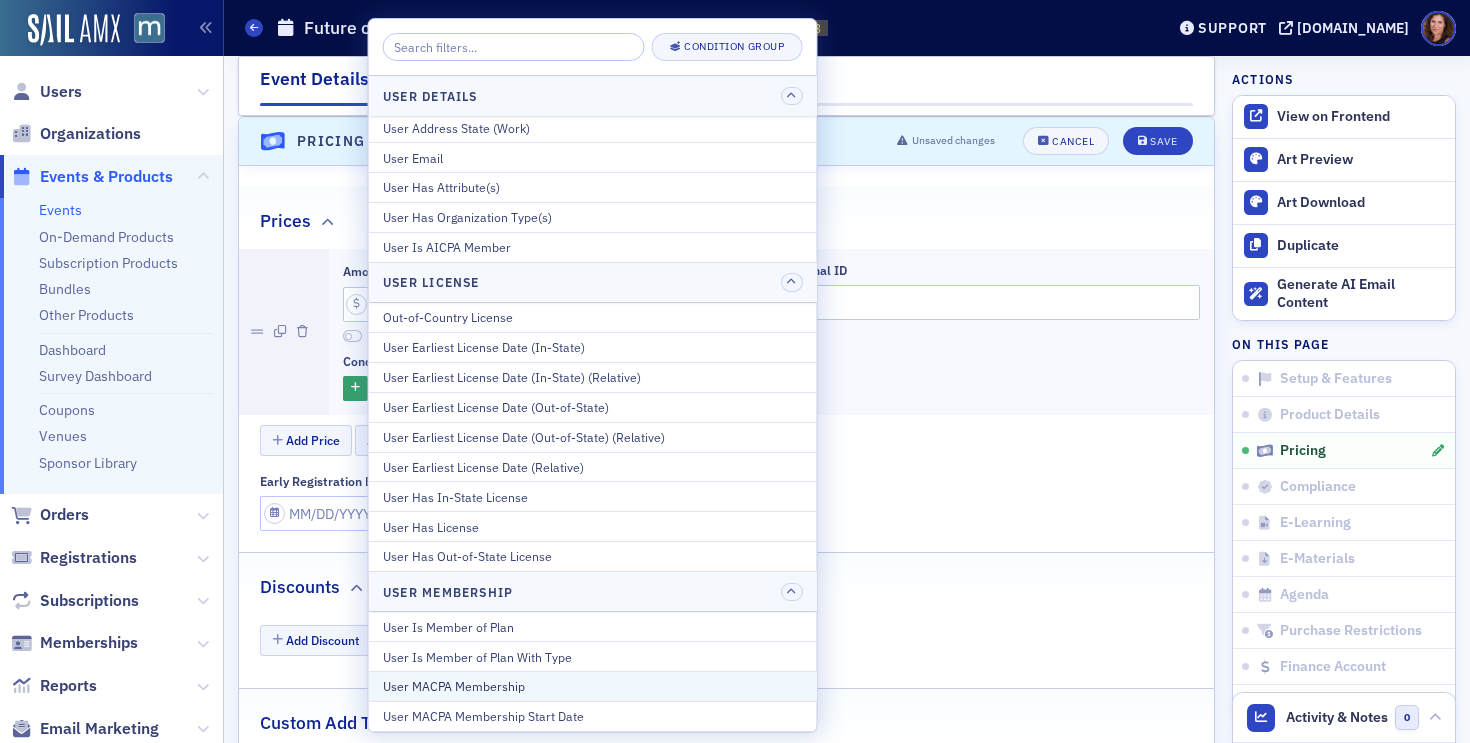 click on "User MACPA Membership" at bounding box center (593, 686) 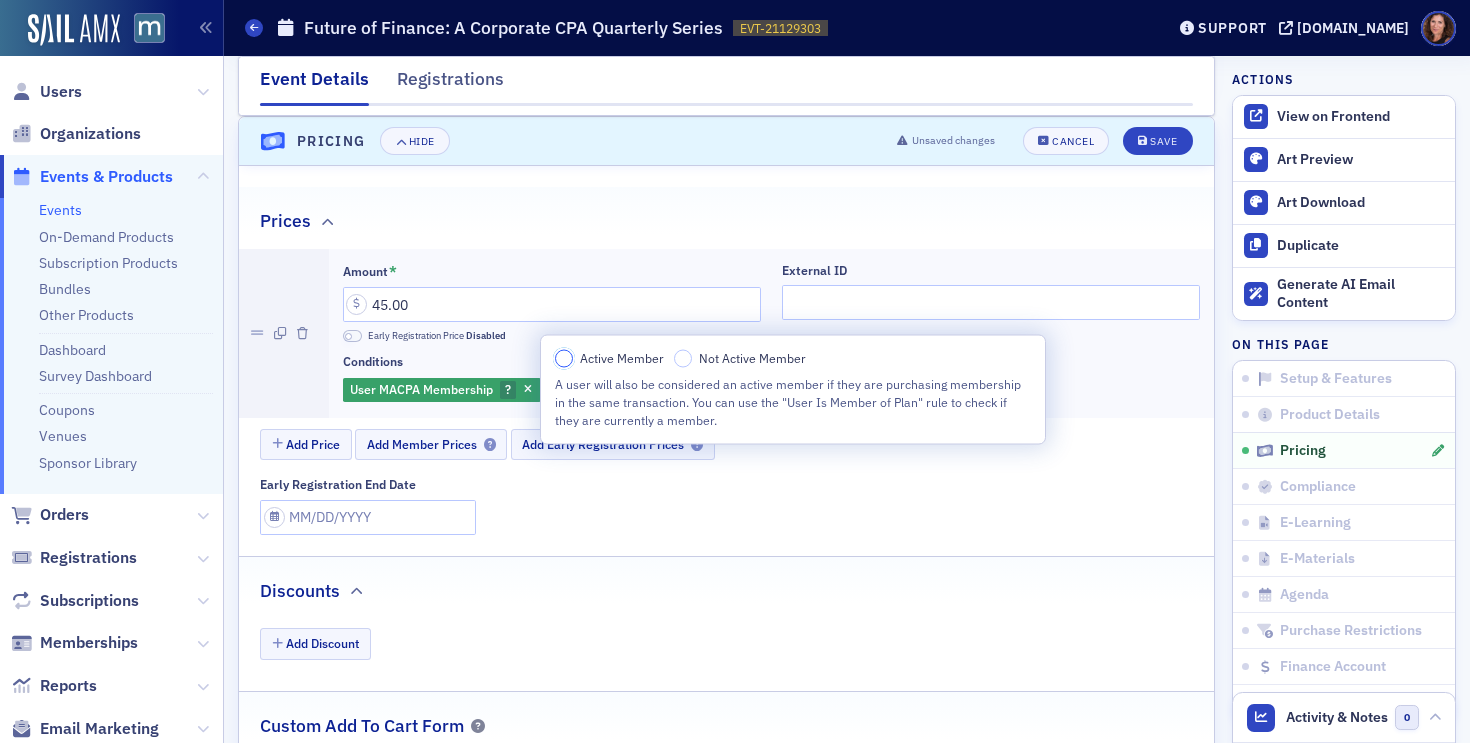 click on "Active Member" at bounding box center [564, 359] 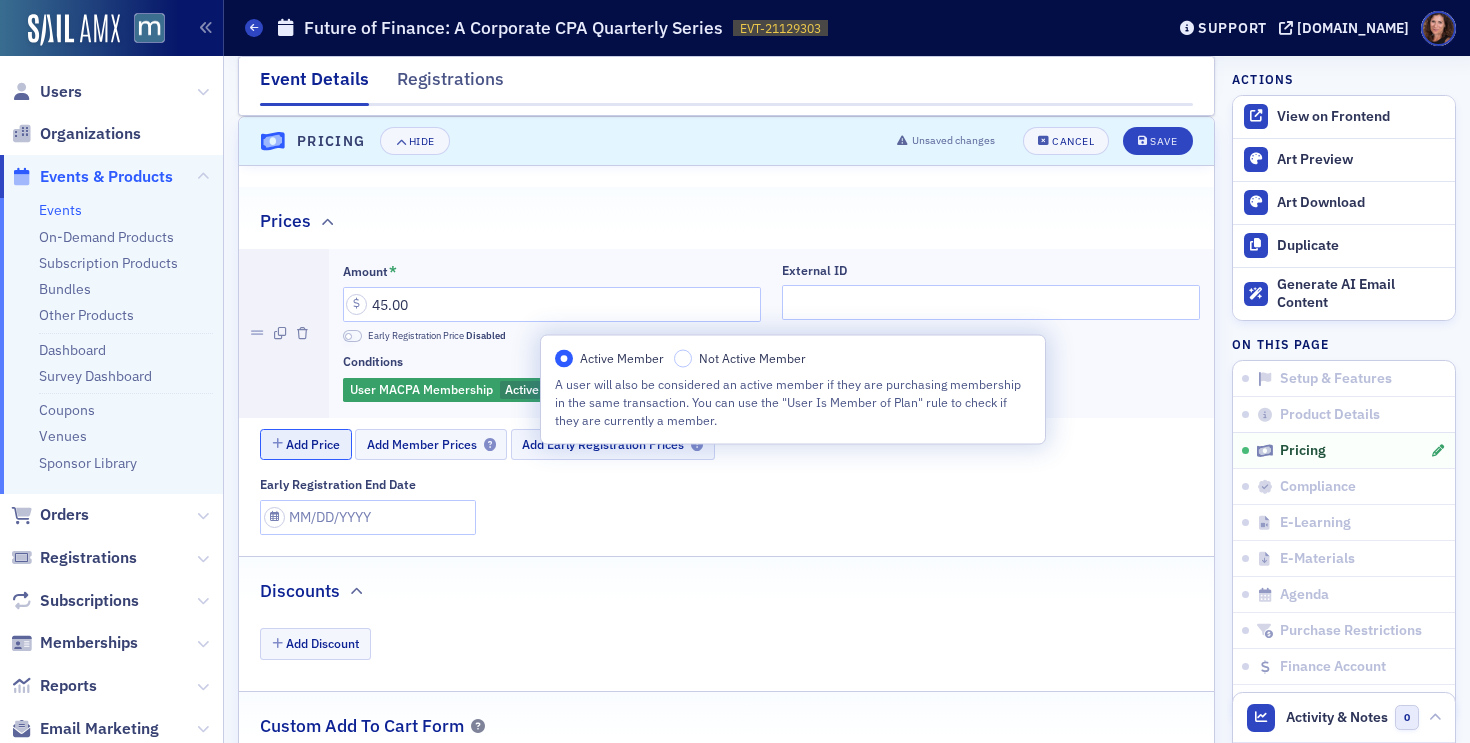 click on "Add Price" 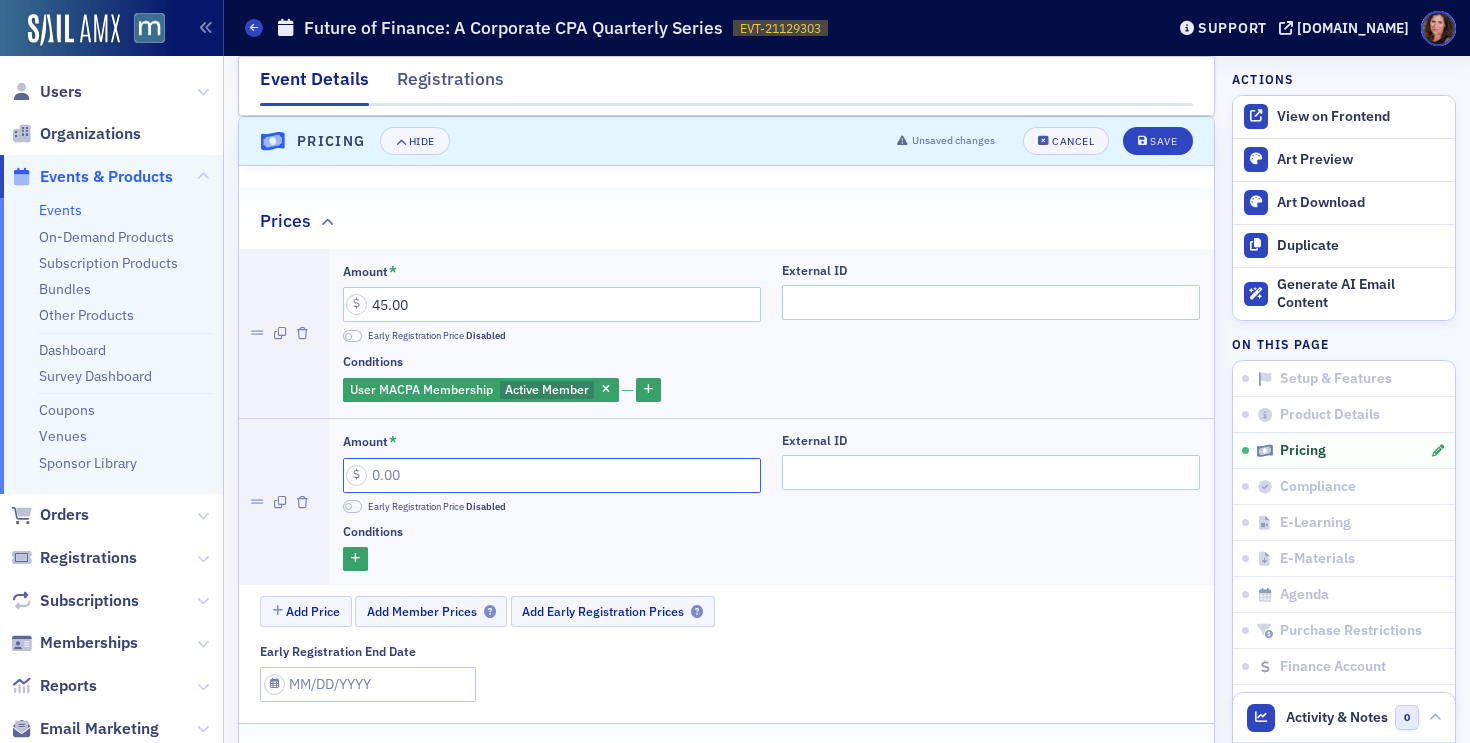 click on "Amount *" 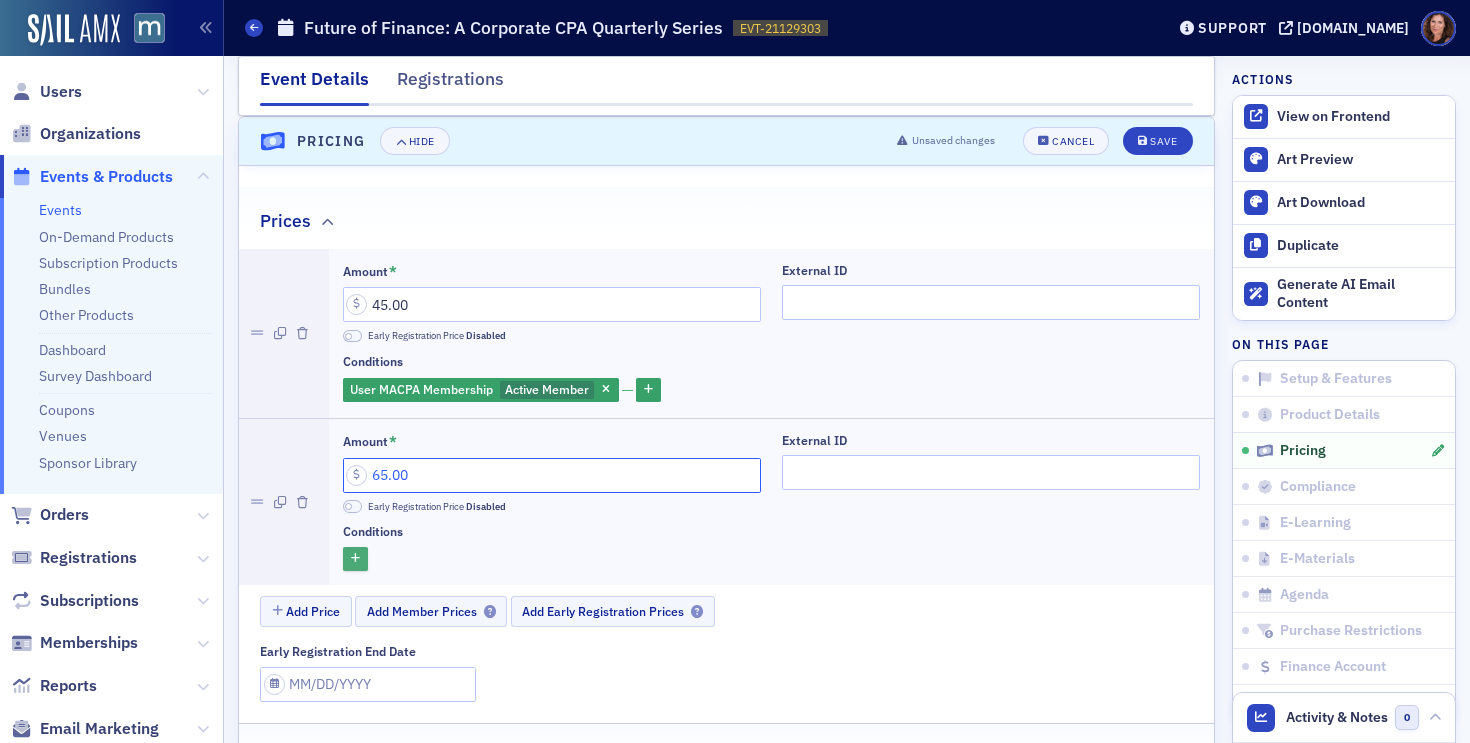 type on "65.00" 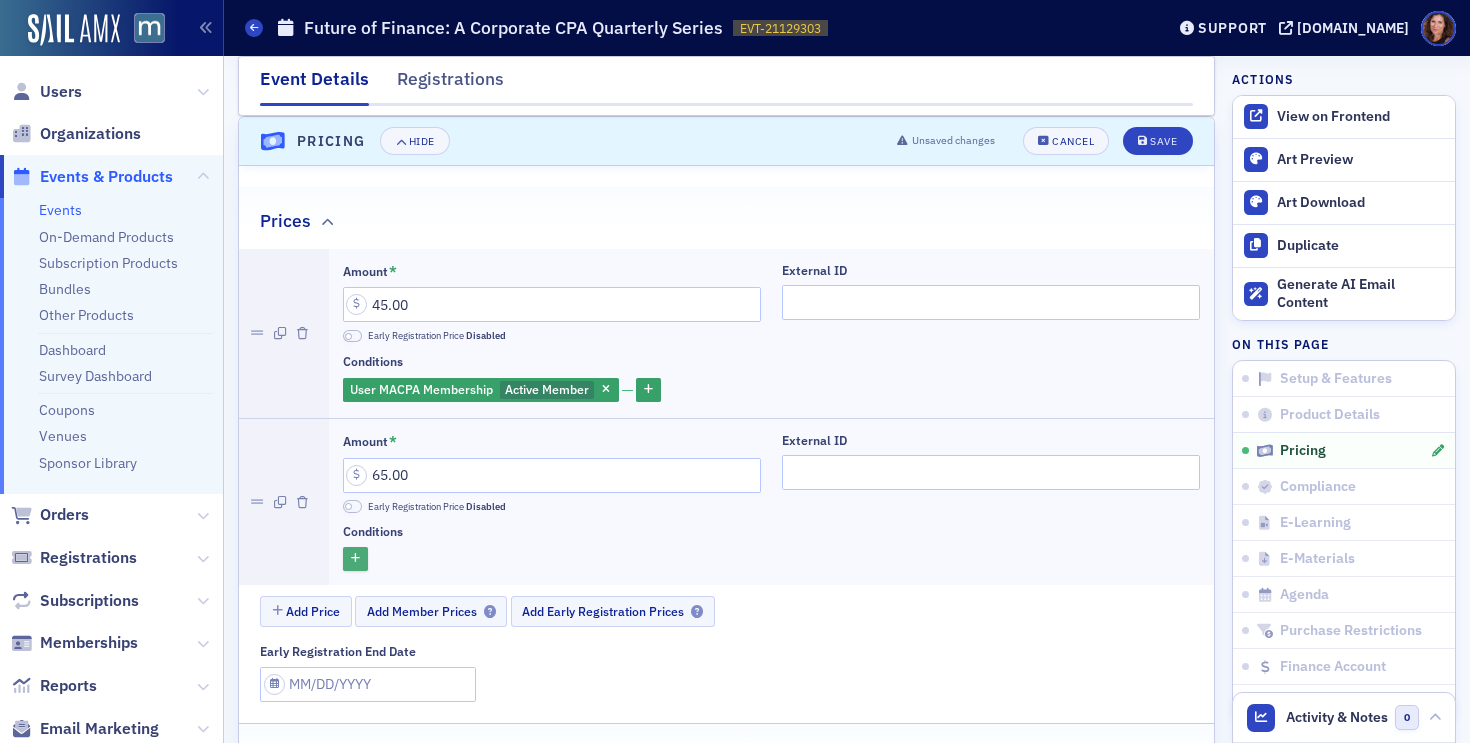 click 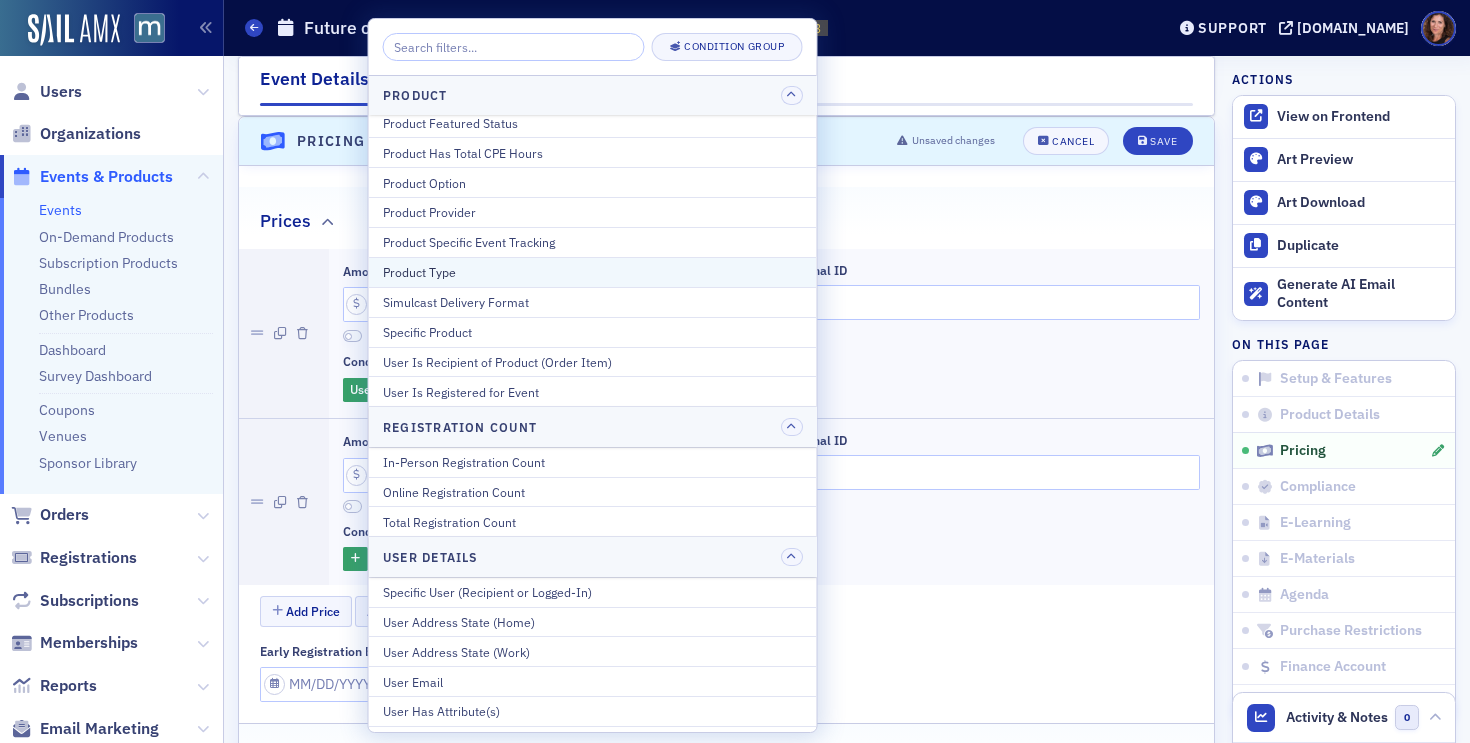 scroll, scrollTop: 871, scrollLeft: 0, axis: vertical 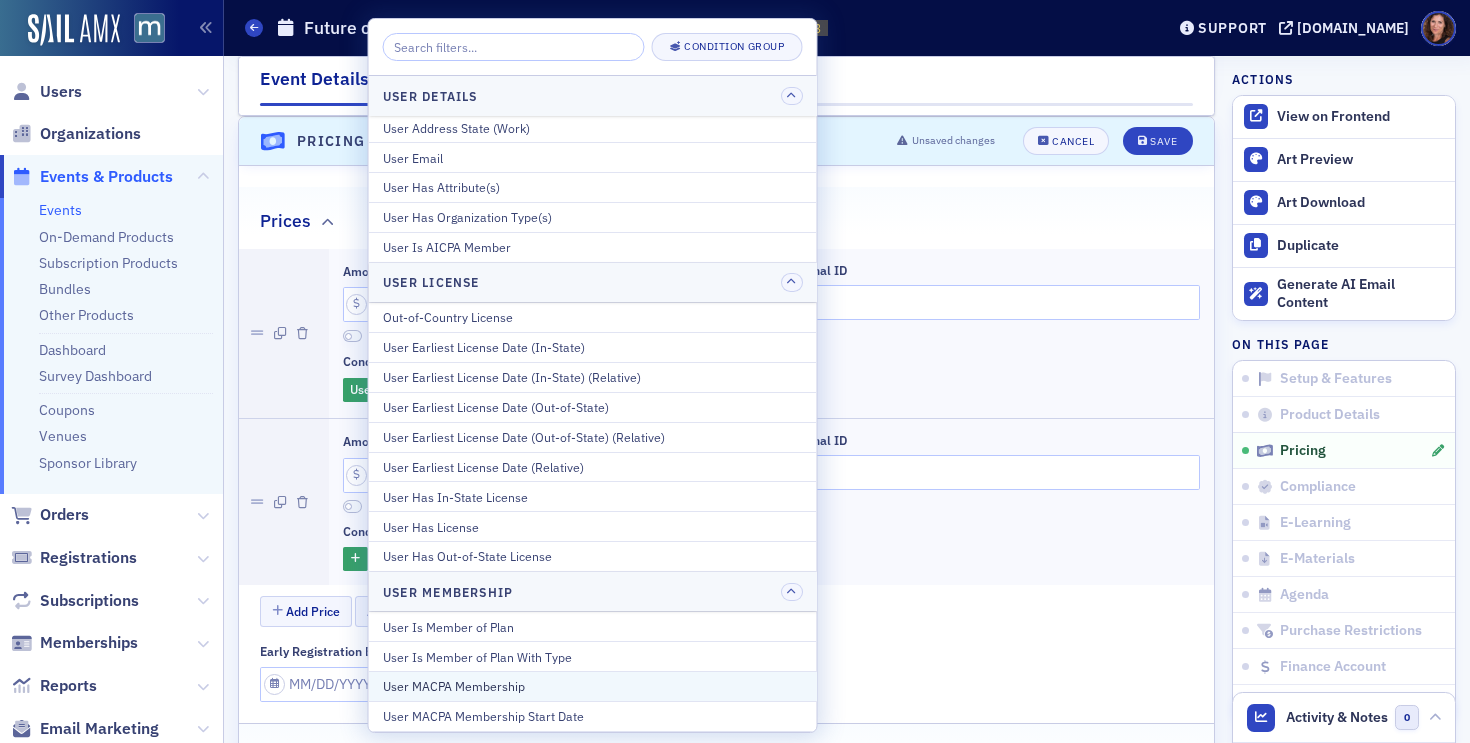 click on "User MACPA Membership" at bounding box center (593, 686) 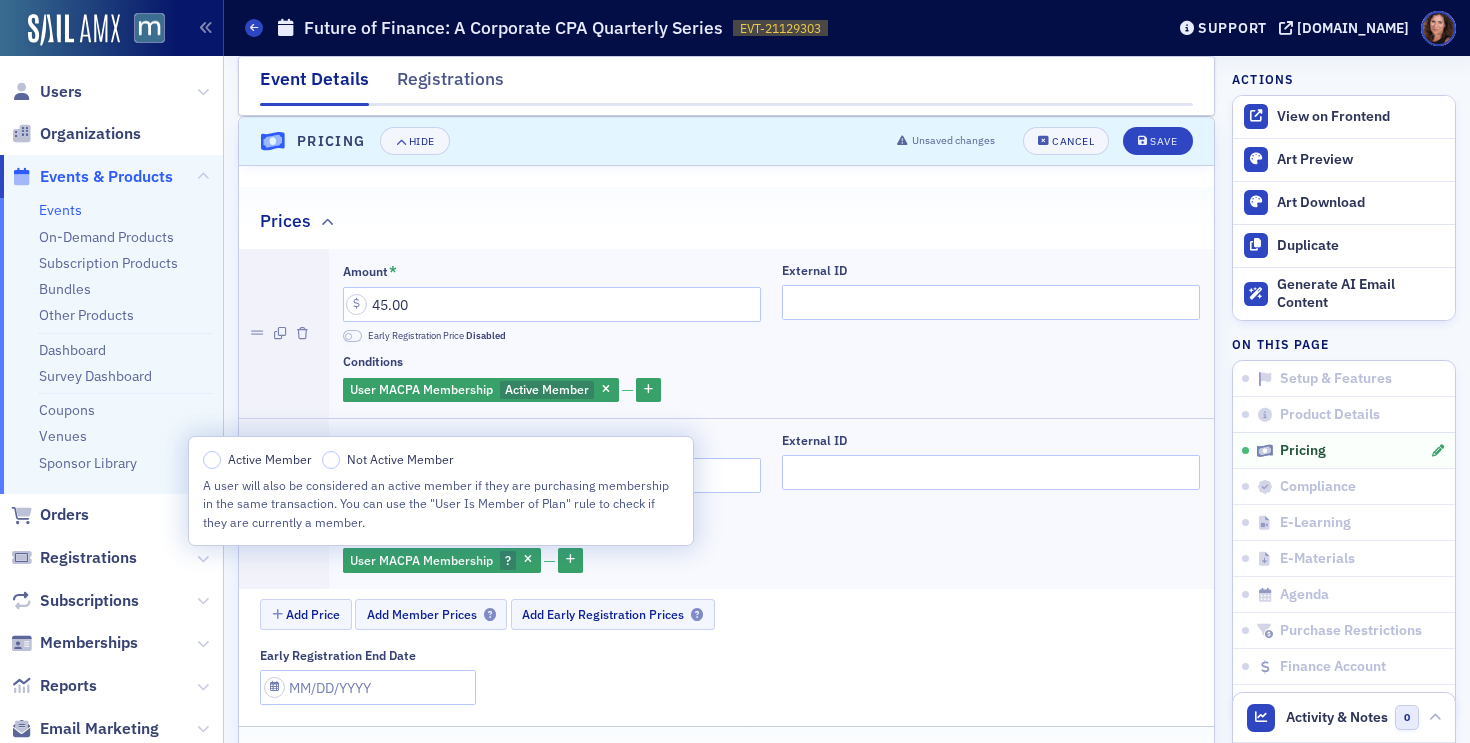 click on "Active Member Not Active Member A user will also be considered an active member if they are purchasing membership in the same transaction. You can use the "User Is Member of Plan" rule to check if they are currently a member." at bounding box center [441, 491] 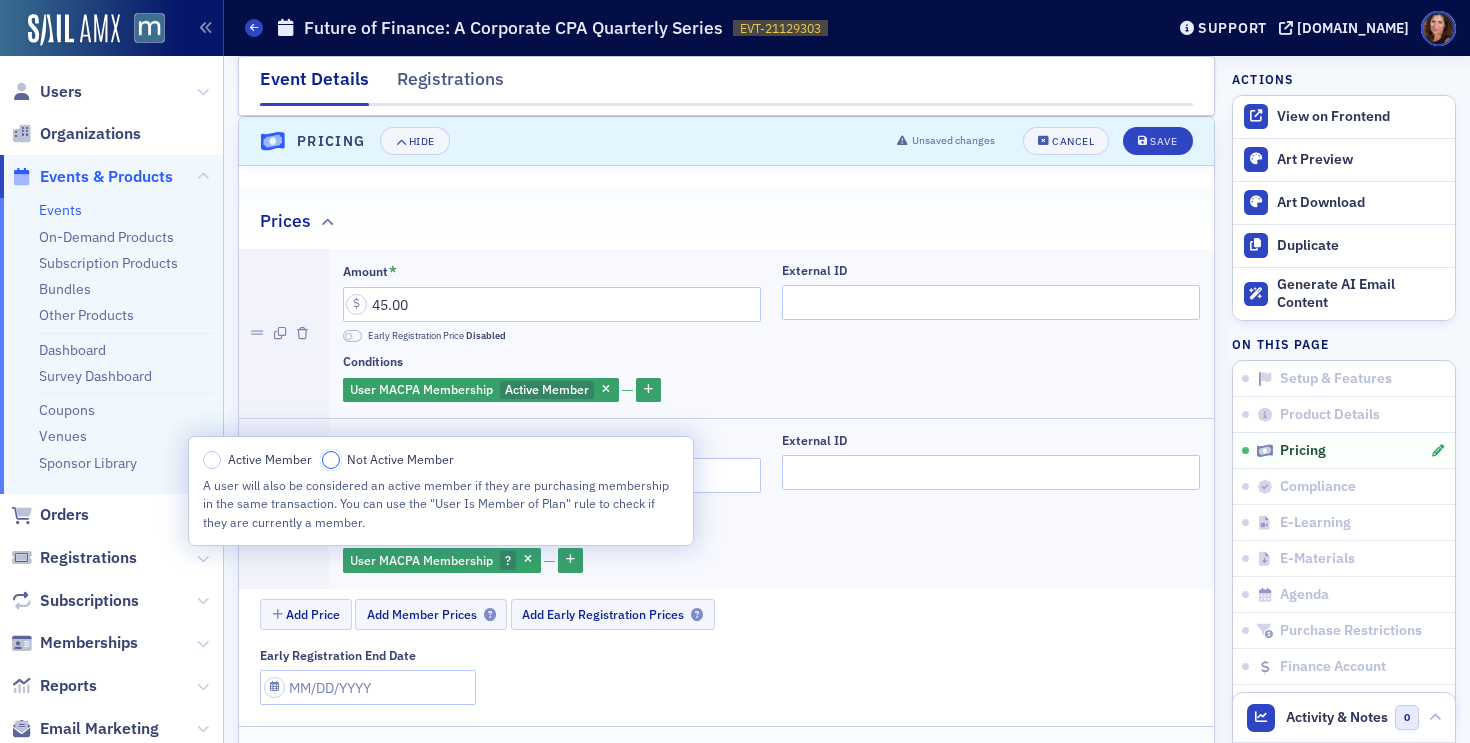 click on "Not Active Member" at bounding box center [331, 460] 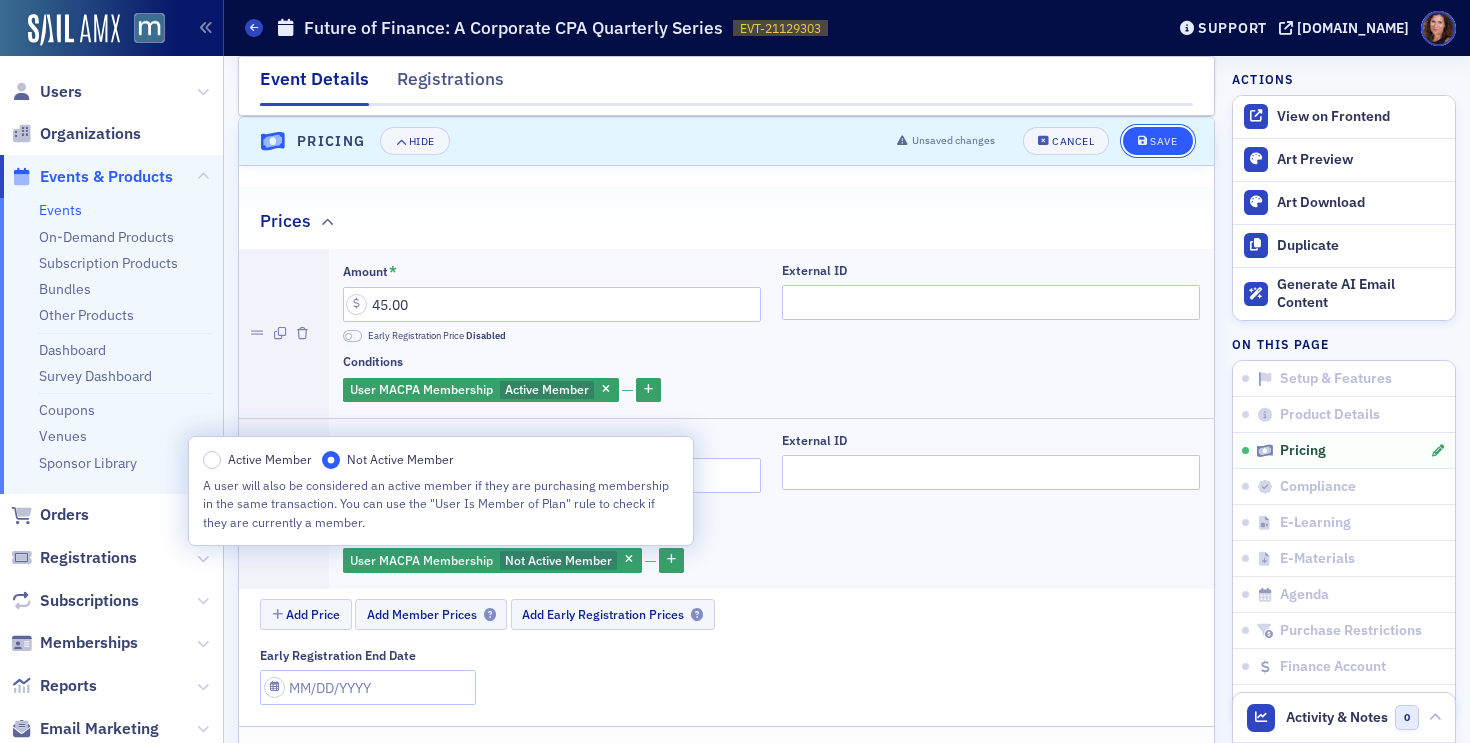 click on "Save" 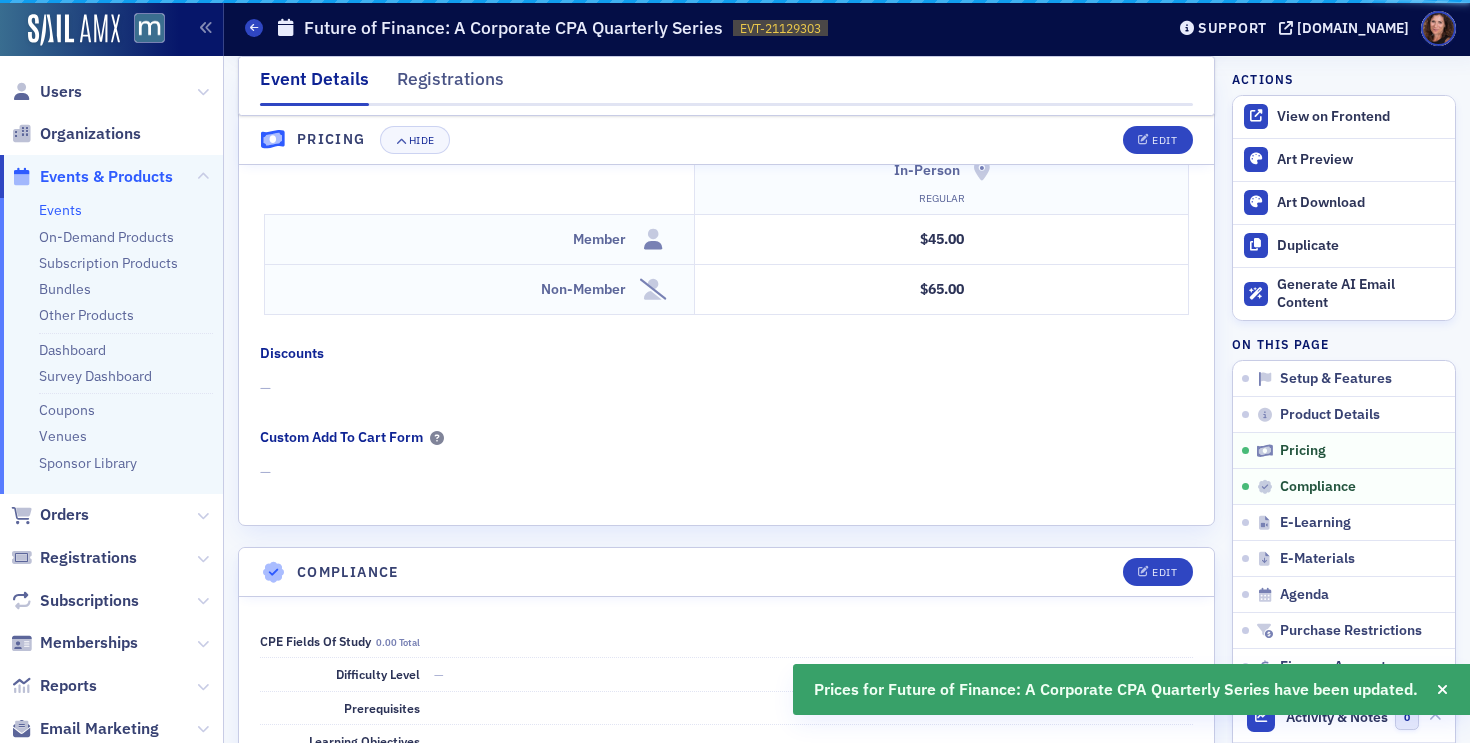 scroll, scrollTop: 1710, scrollLeft: 0, axis: vertical 